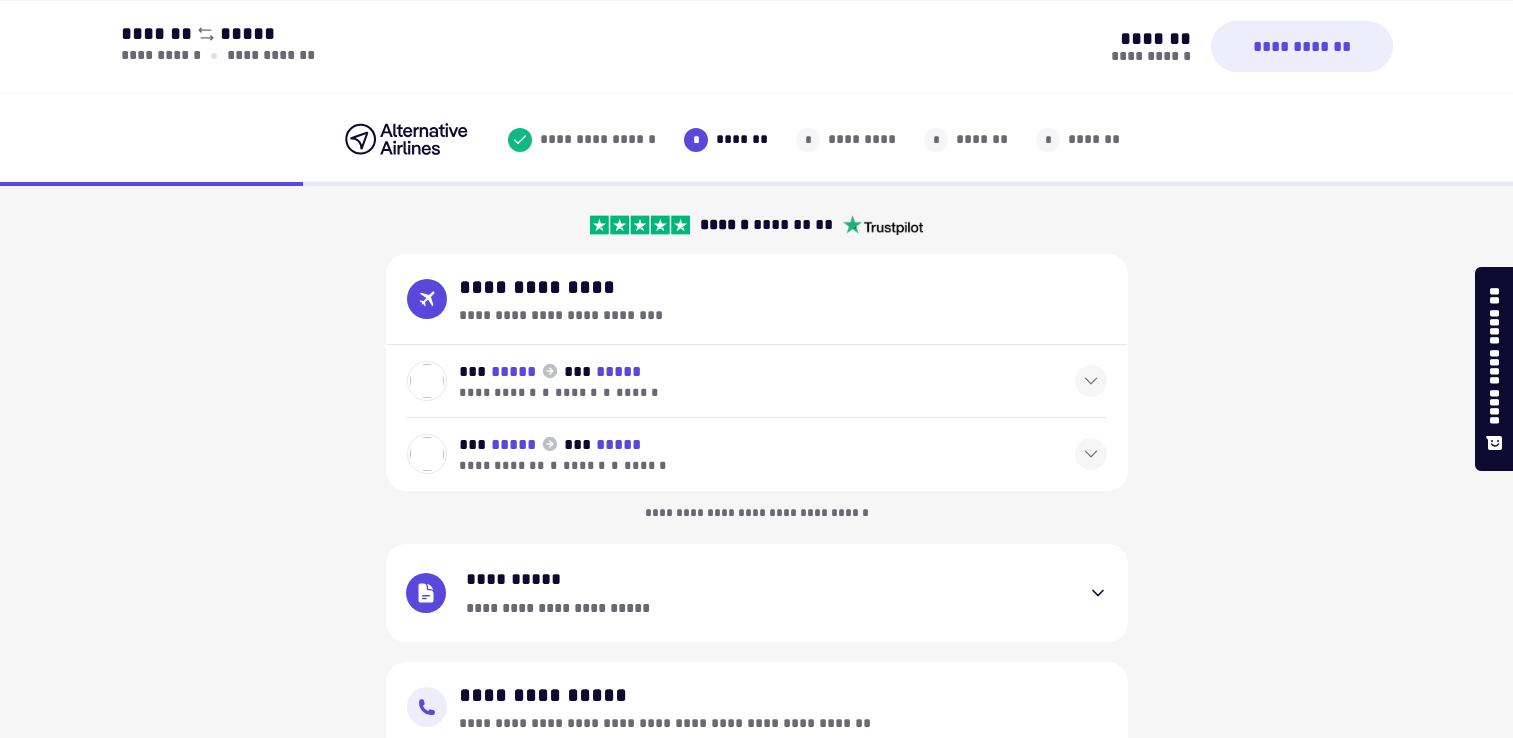 select on "**" 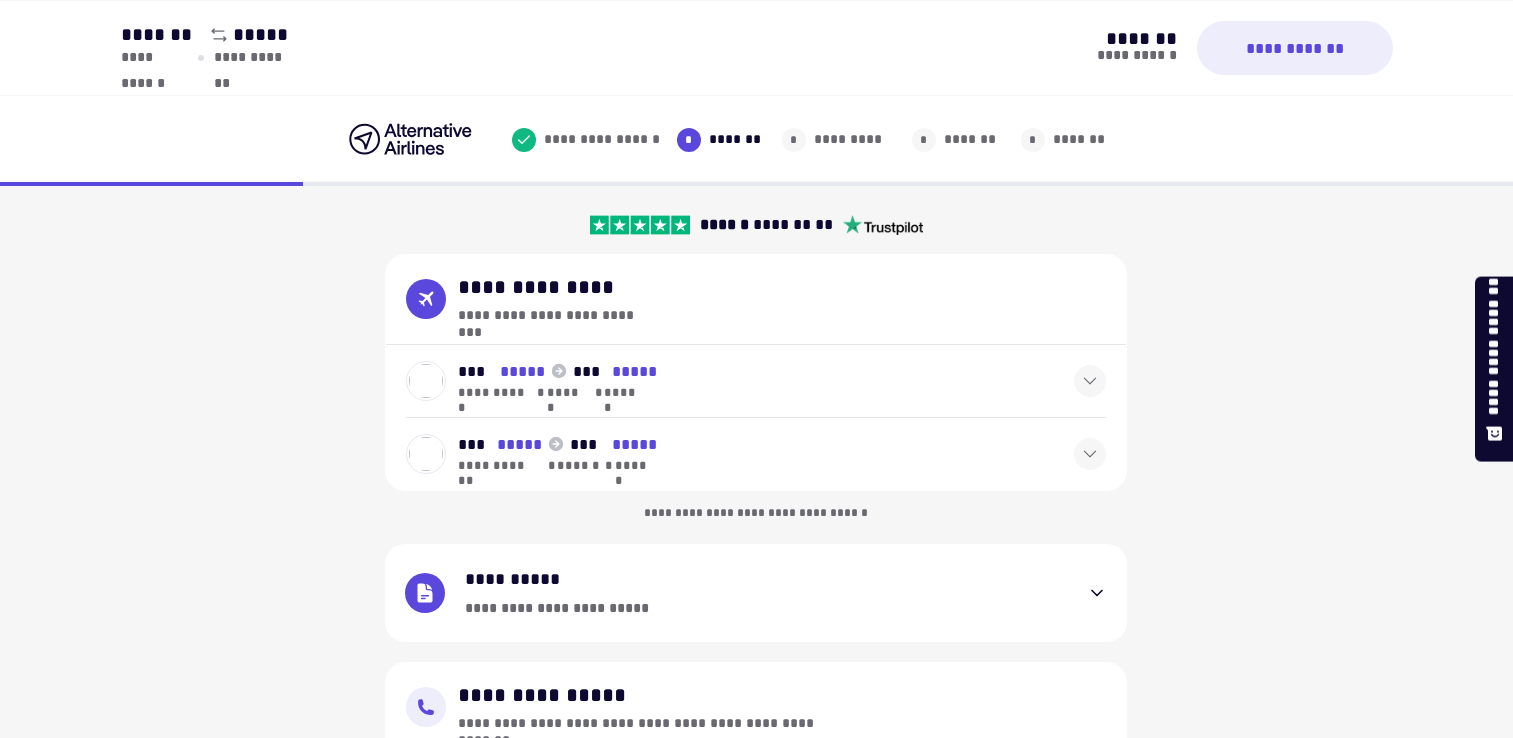 scroll, scrollTop: 0, scrollLeft: 0, axis: both 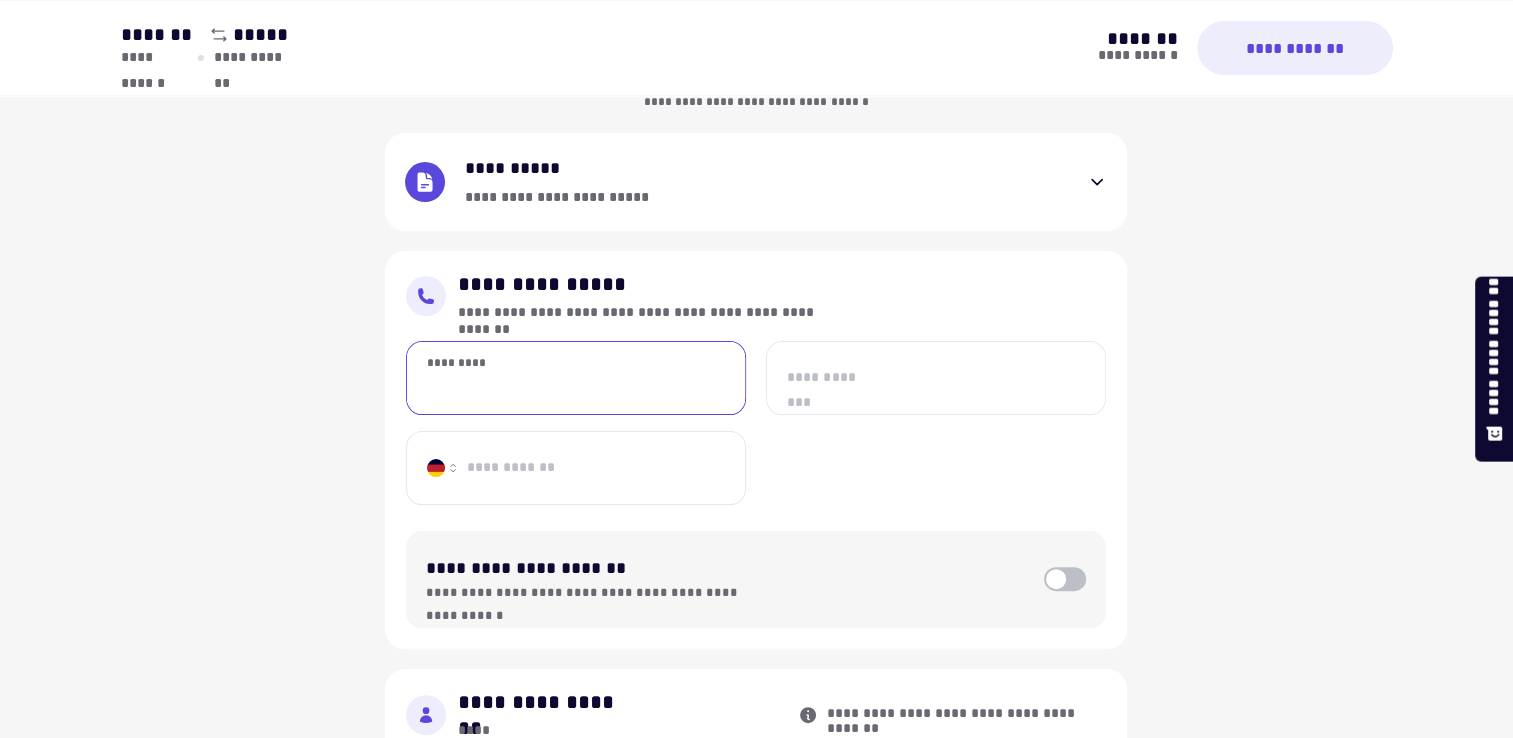 click on "*********" at bounding box center [576, 378] 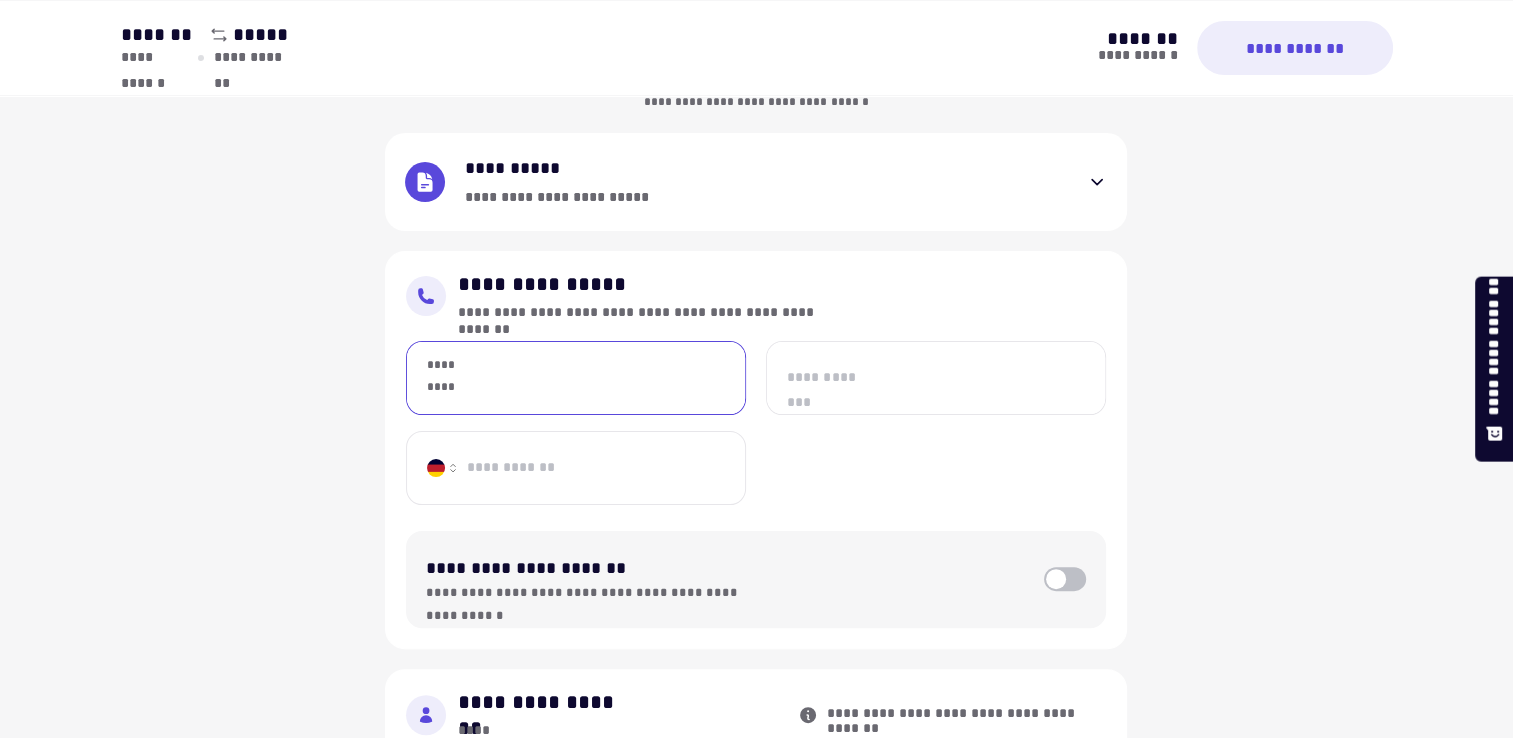 click on "*********" at bounding box center [576, 378] 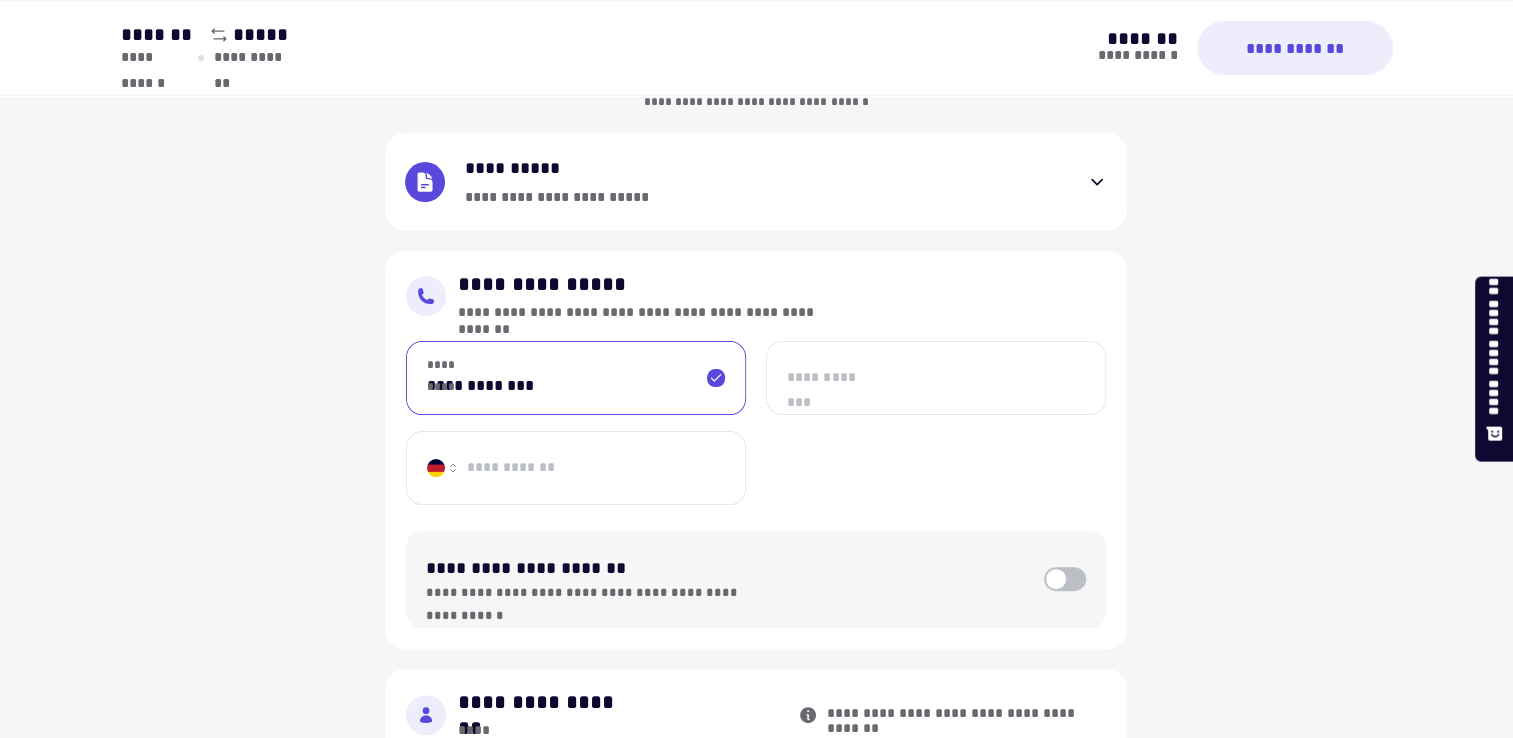 type on "**********" 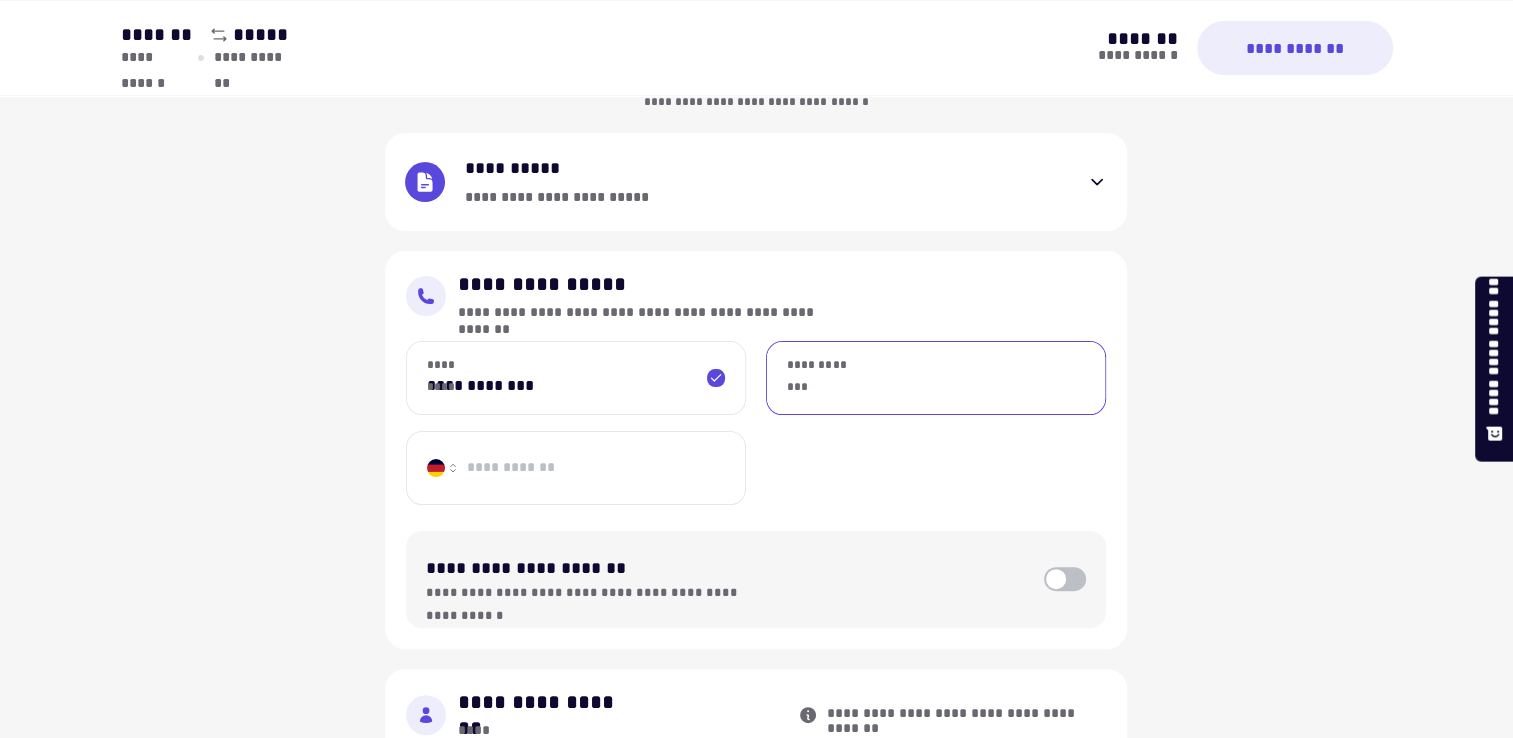 click on "**********" at bounding box center [936, 378] 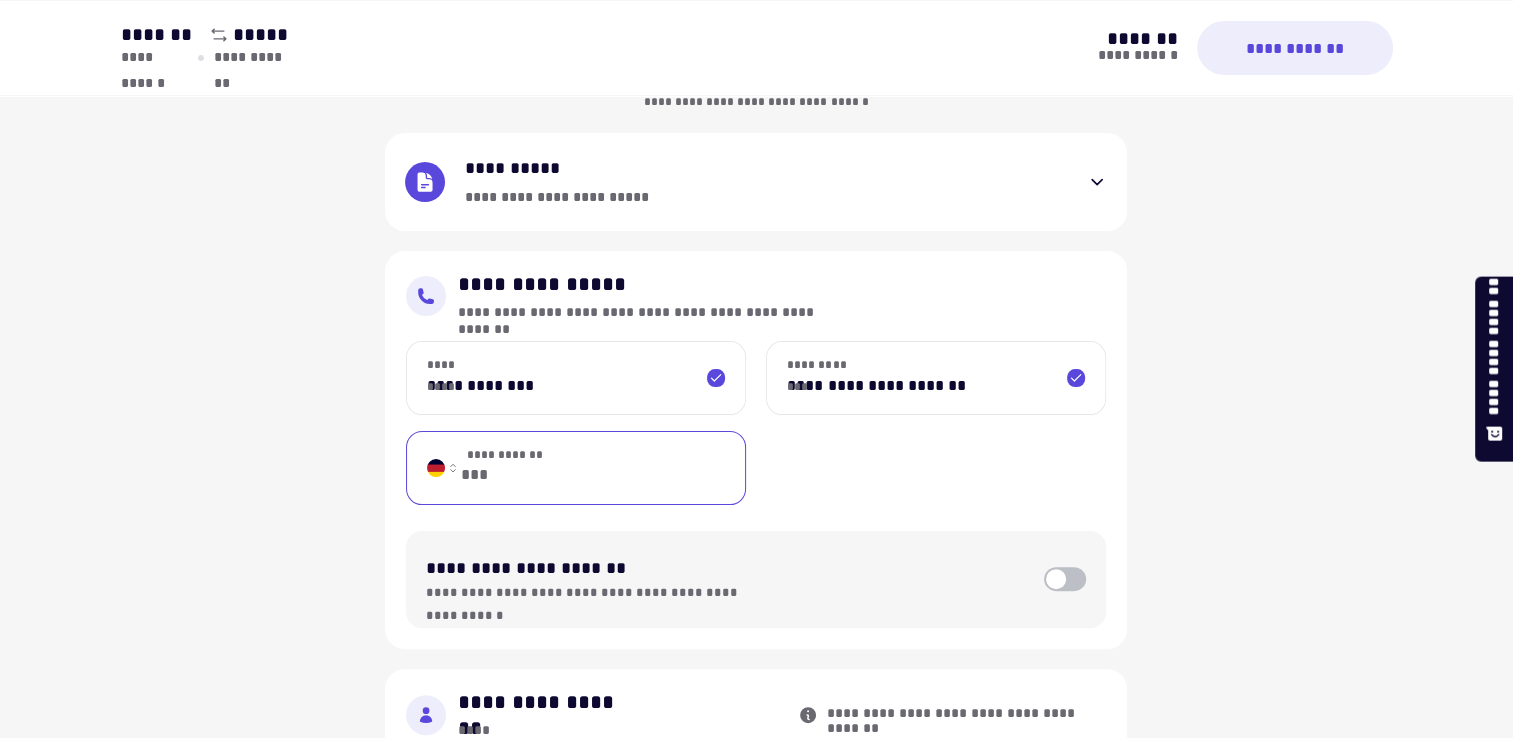 click on "**********" at bounding box center [608, 468] 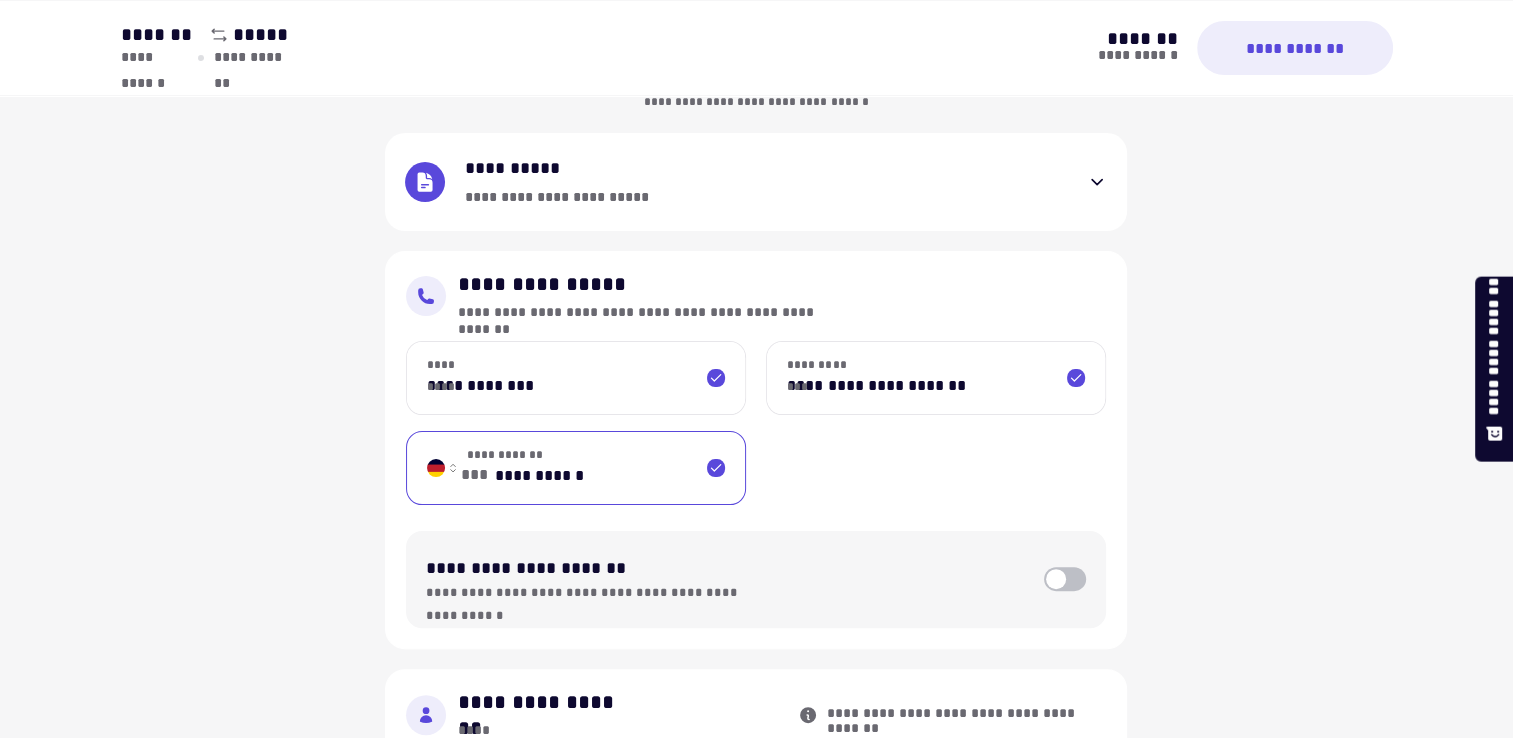 type on "**********" 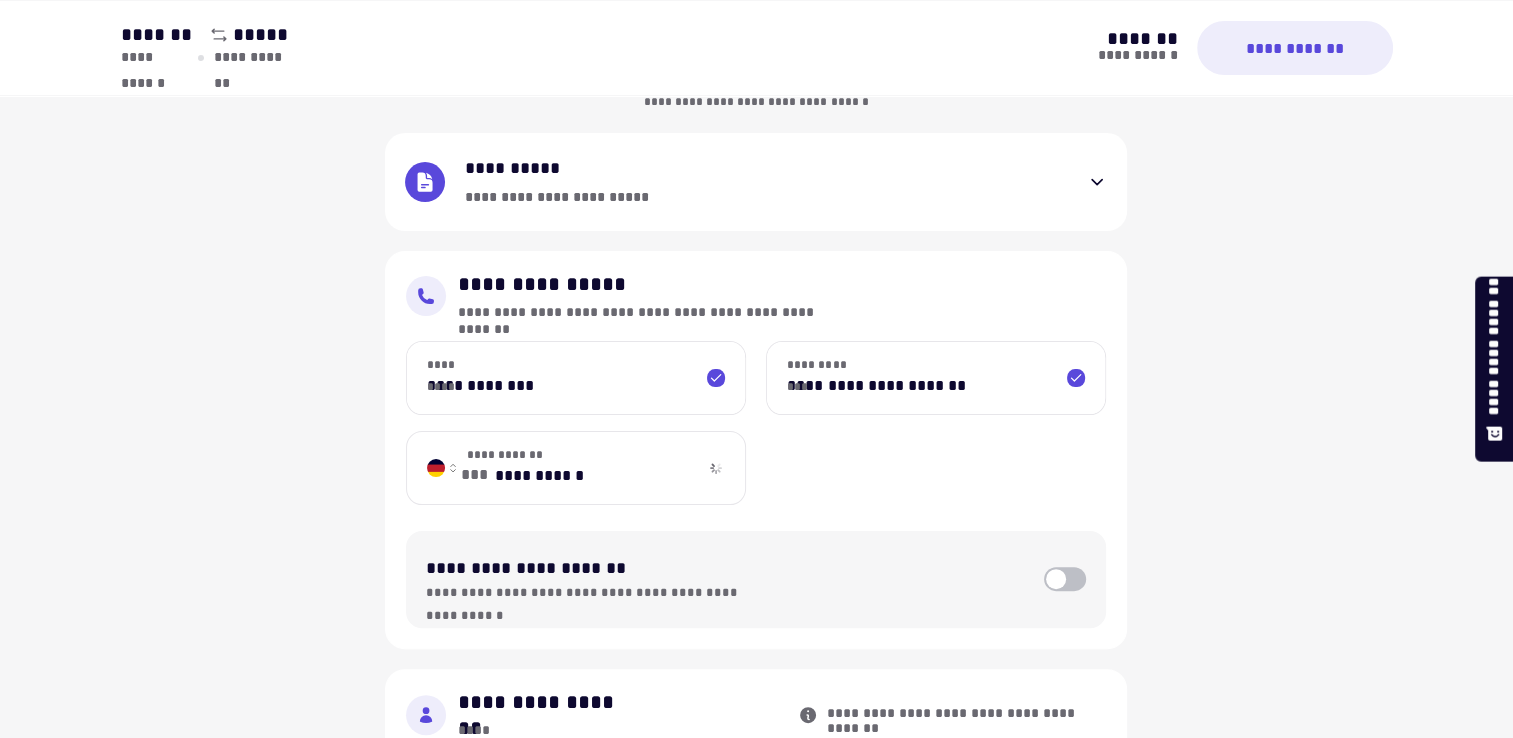 click on "[PHONE] [ADDRESS] [CITY] [STATE] [ZIP] [COUNTRY] [EMAIL] [WEBSITE] [DATE] [TIME] [EVENT] [ORGANIZATION] [PRODUCT] [PRICE] [CURRENCY] [PAYMENT_METHOD] [ACCOUNT_NUMBER] [CARD_TYPE] [CARD_NUMBER] [EXPIRY_DATE] [CVV] [BILLING_ADDRESS] [SHIPPING_ADDRESS] [ORDER_ID] [TRACKING_NUMBER] [CUSTOMER_ID] [USER_ID] [SESSION_ID] [IP_ADDRESS] [DEVICE_INFO] [BROWSER_INFO] [OS_INFO] [REFERRER_URL] [USER_AGENT] [COOKIES] [REFERRAL_CODE] [PROMO_CODE] [DISCOUNT_CODE] [VOUCHER_CODE] [GIFT_CARD_CODE]" at bounding box center (756, 635) 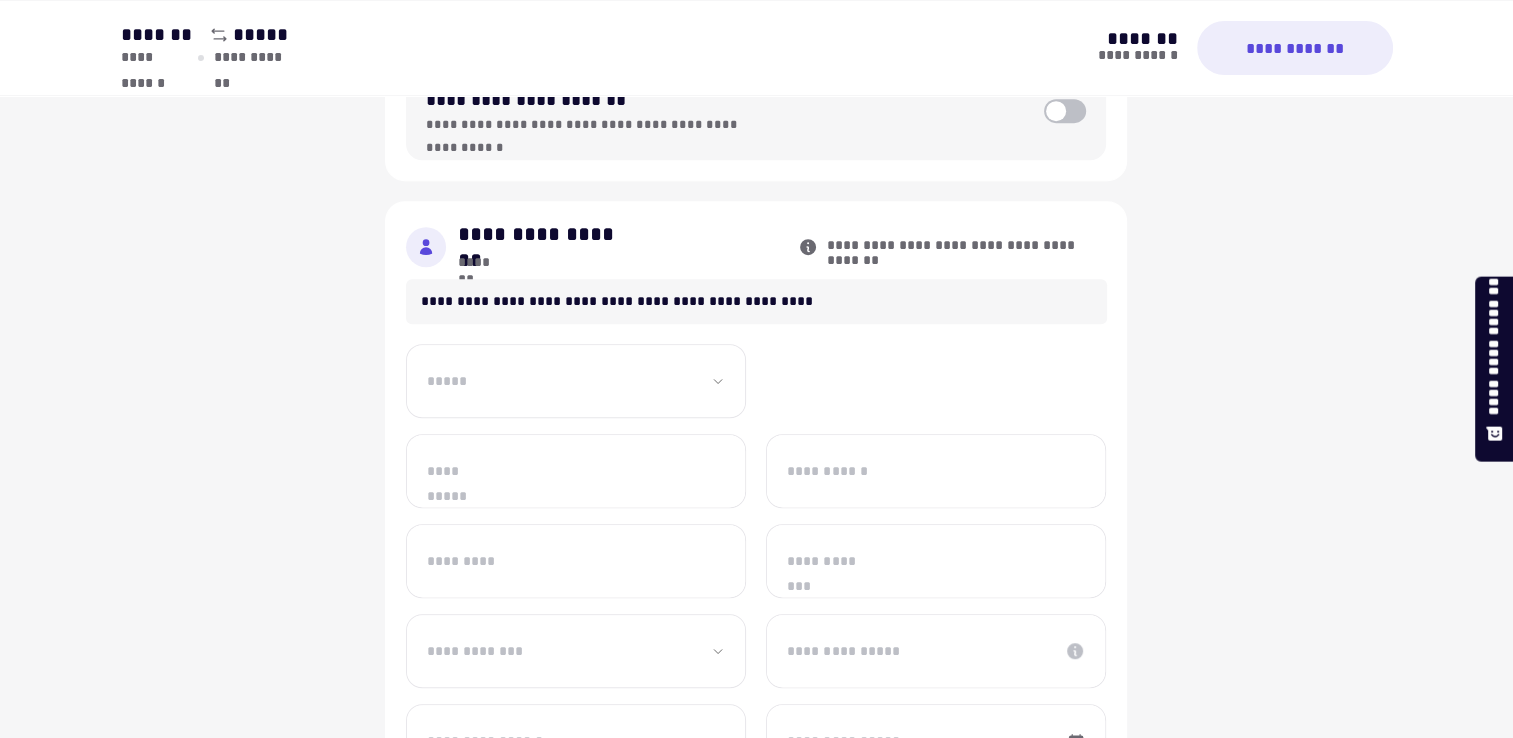 scroll, scrollTop: 888, scrollLeft: 0, axis: vertical 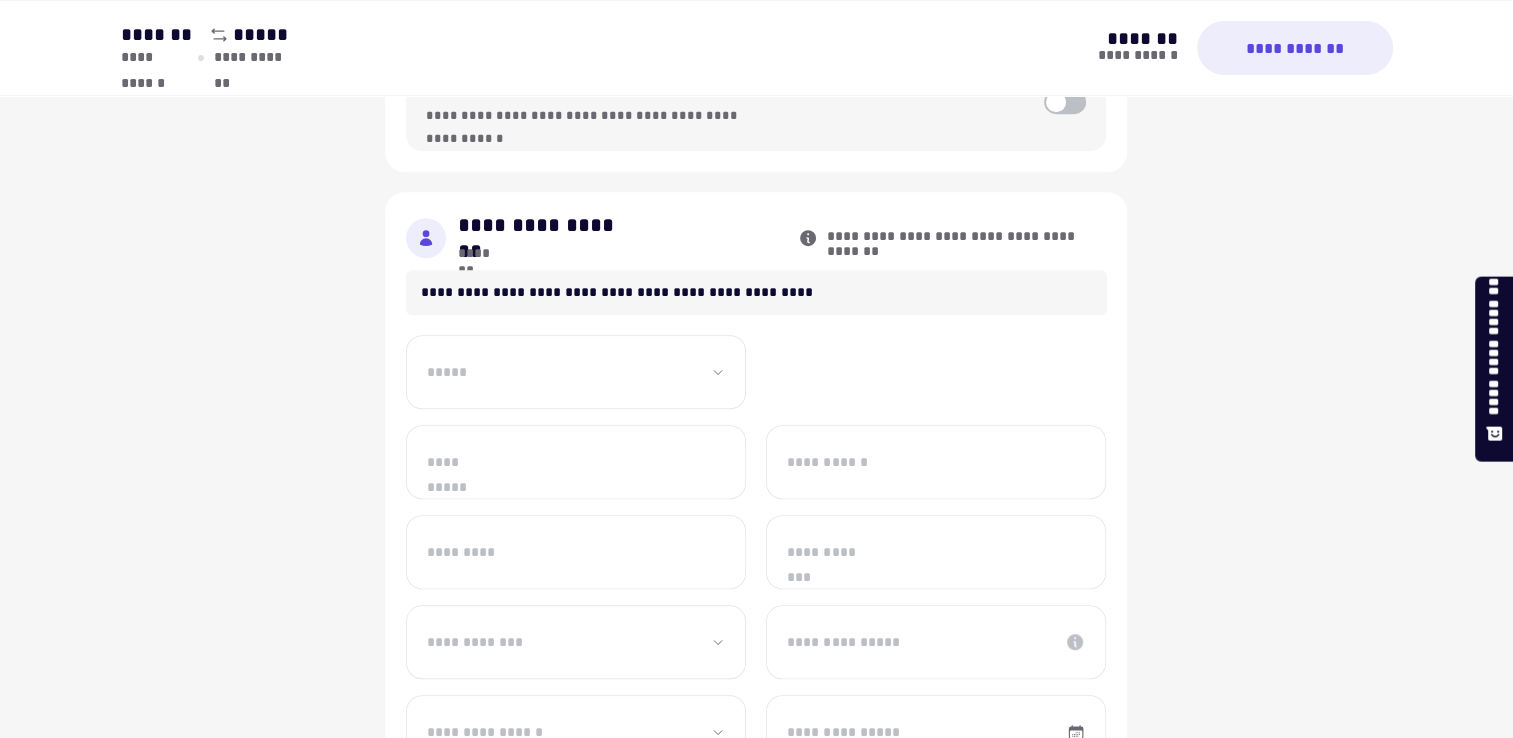 click on "**********" at bounding box center (576, 372) 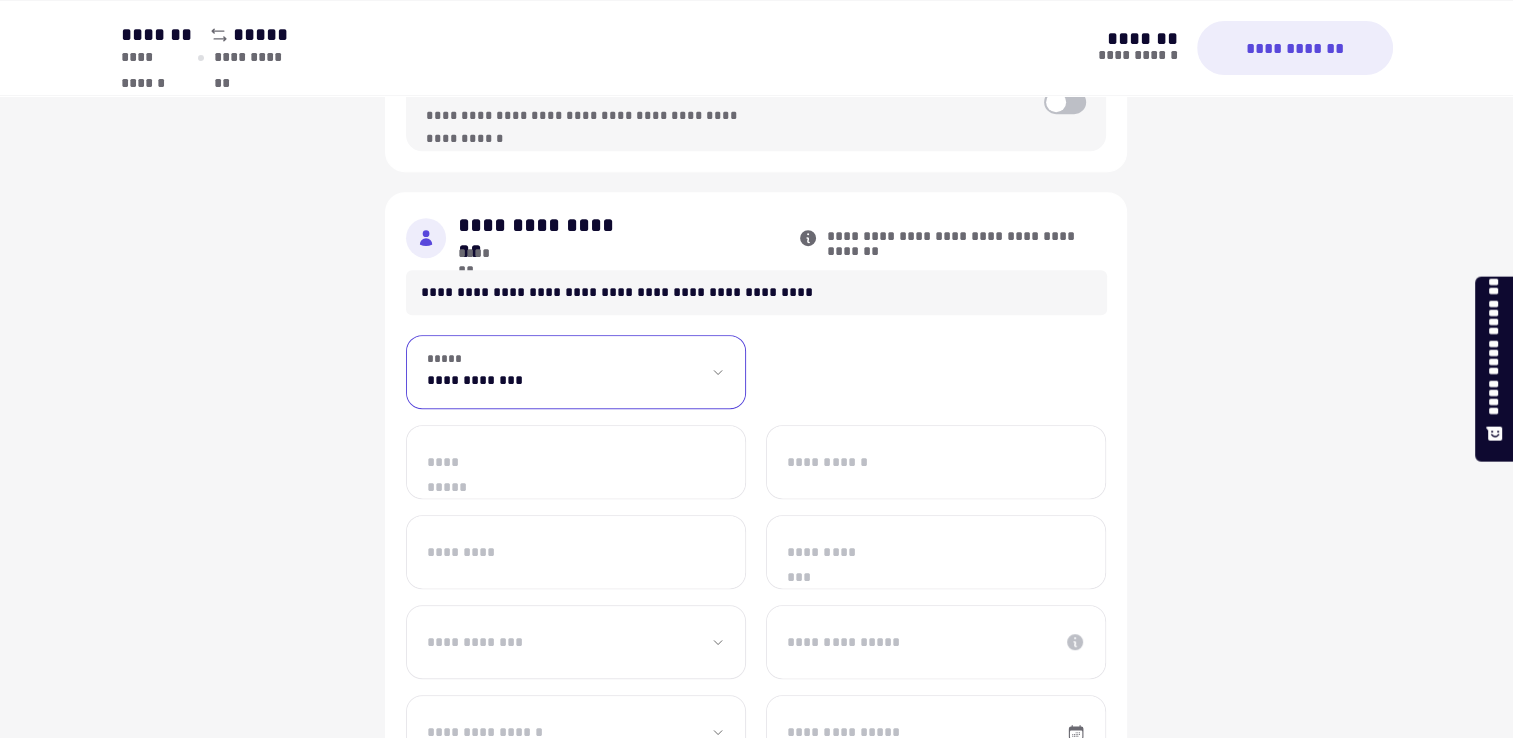 select on "**" 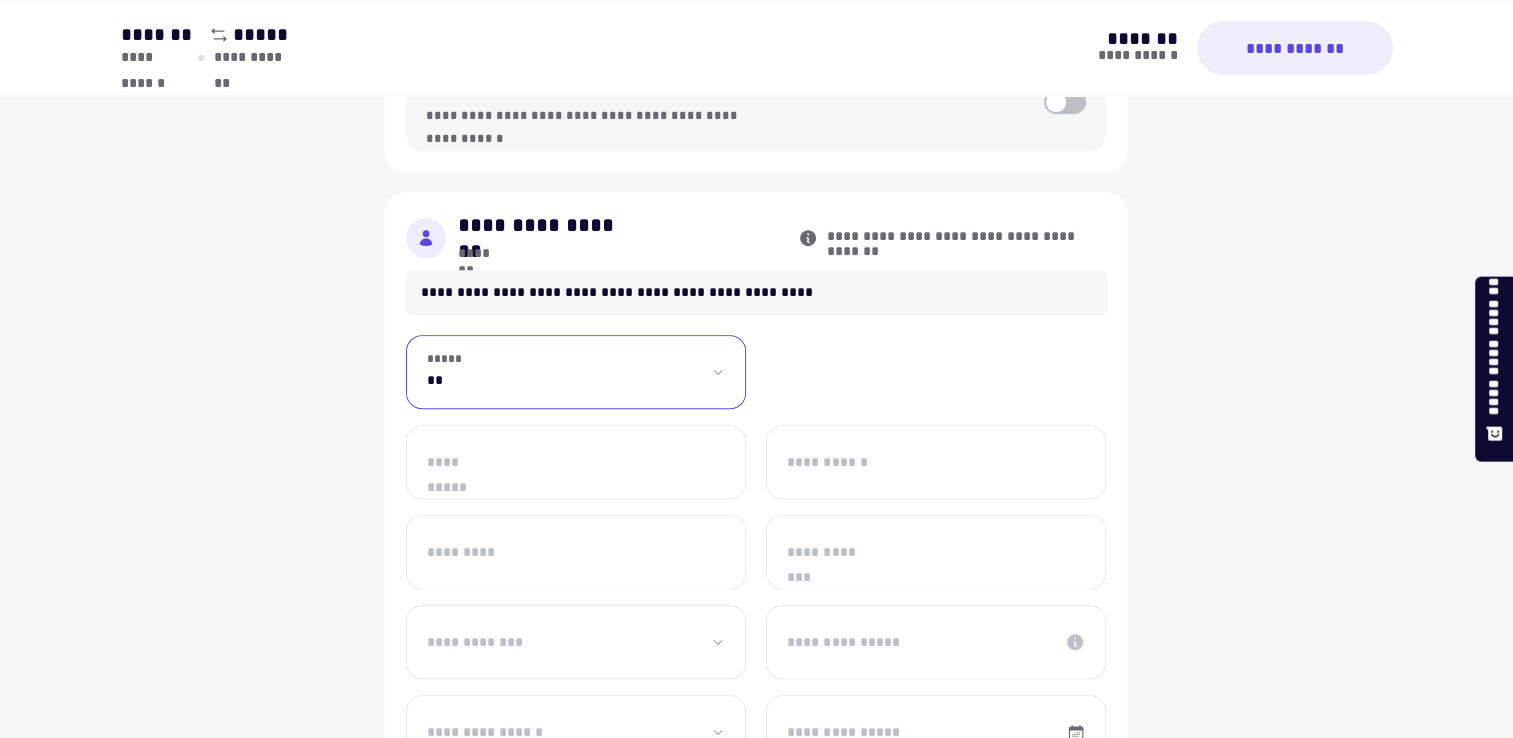 click on "**********" at bounding box center (576, 372) 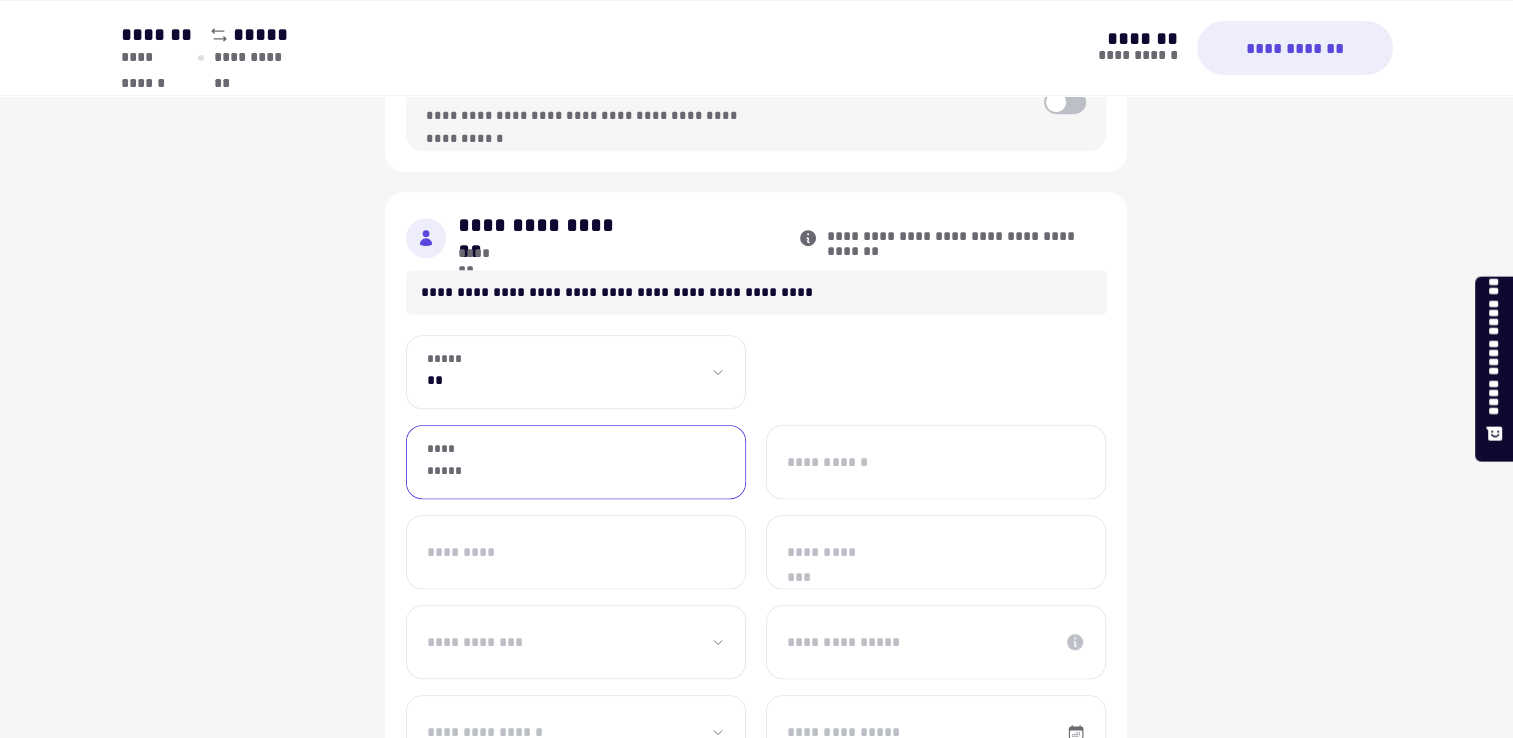 click on "**********" at bounding box center [576, 462] 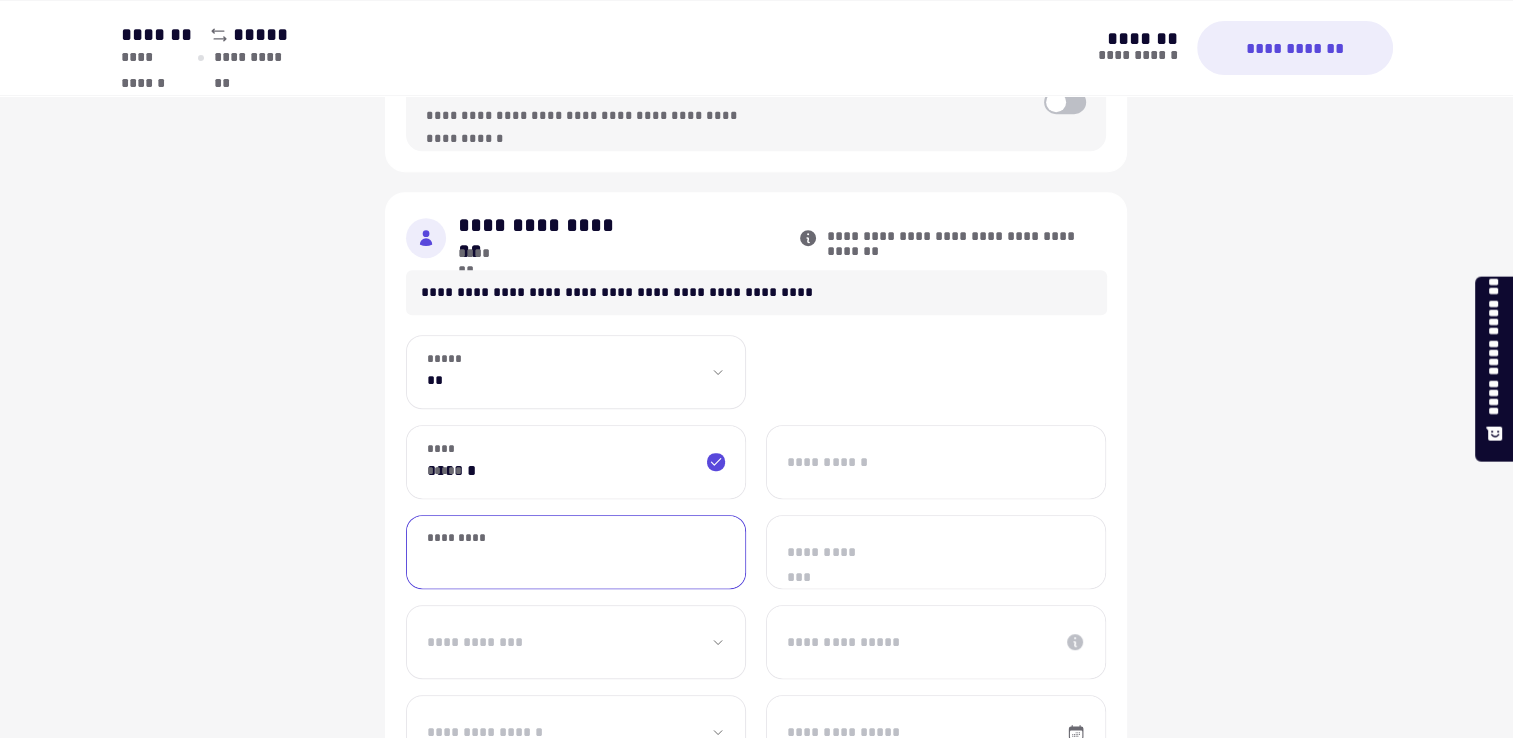 click on "*********" at bounding box center (576, 552) 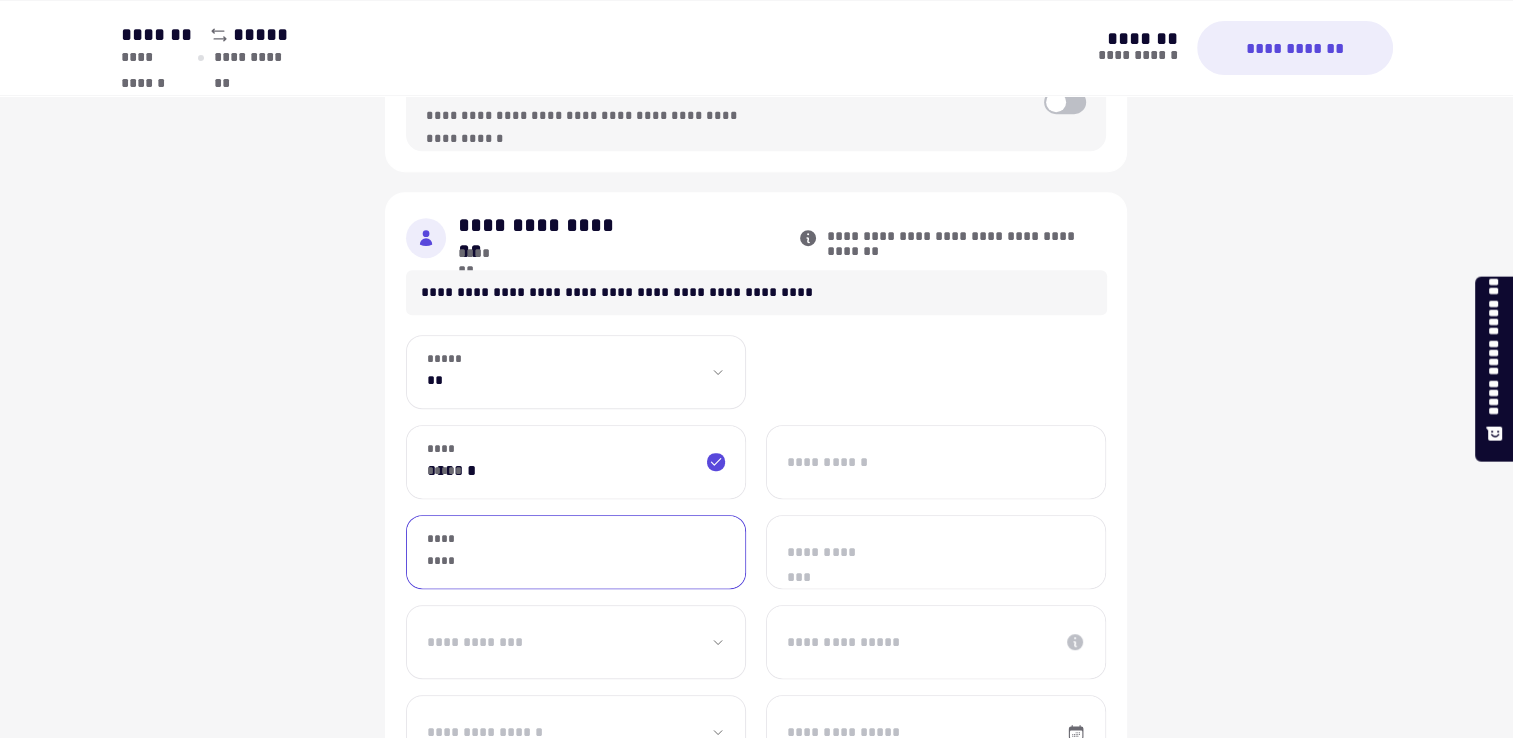 type on "******" 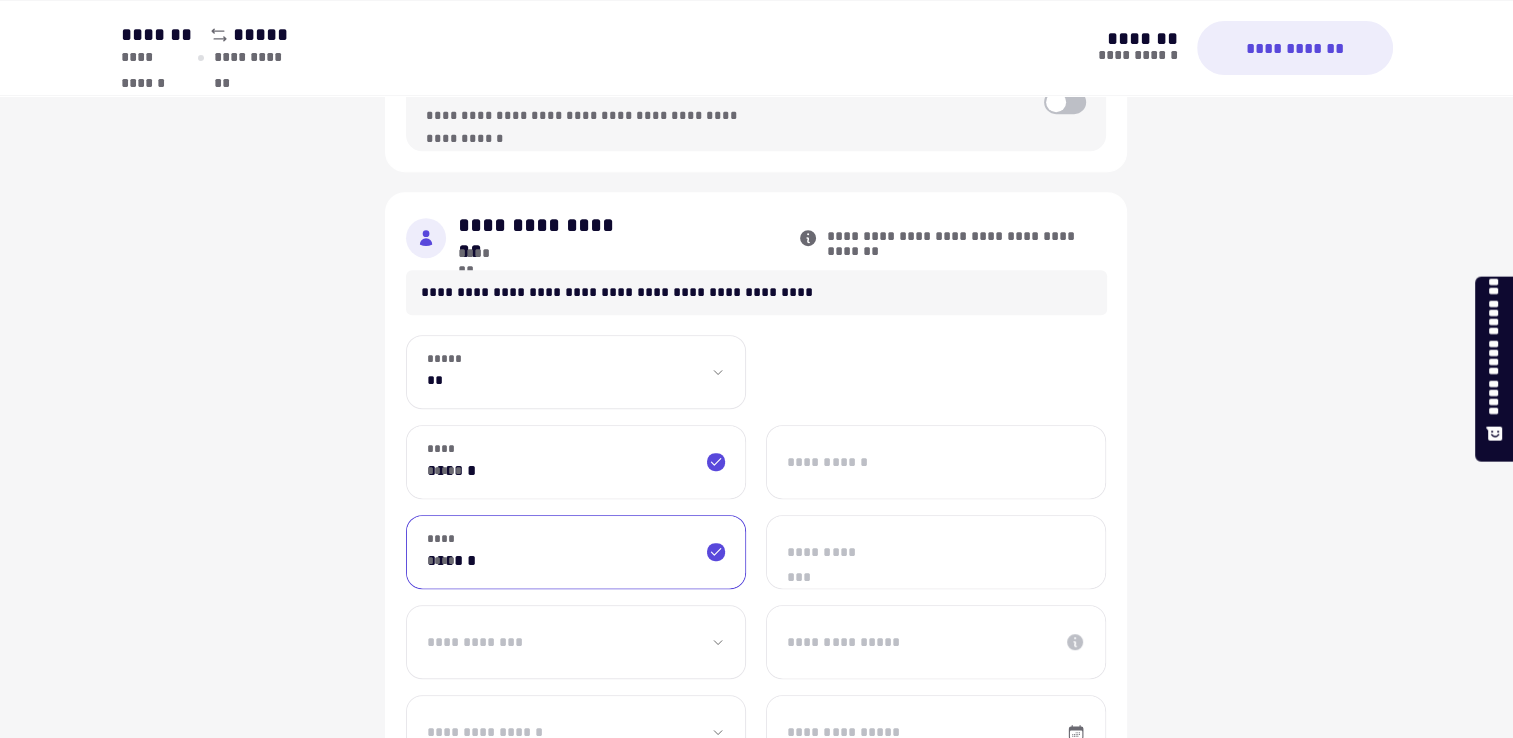 click on "**********" at bounding box center [936, 552] 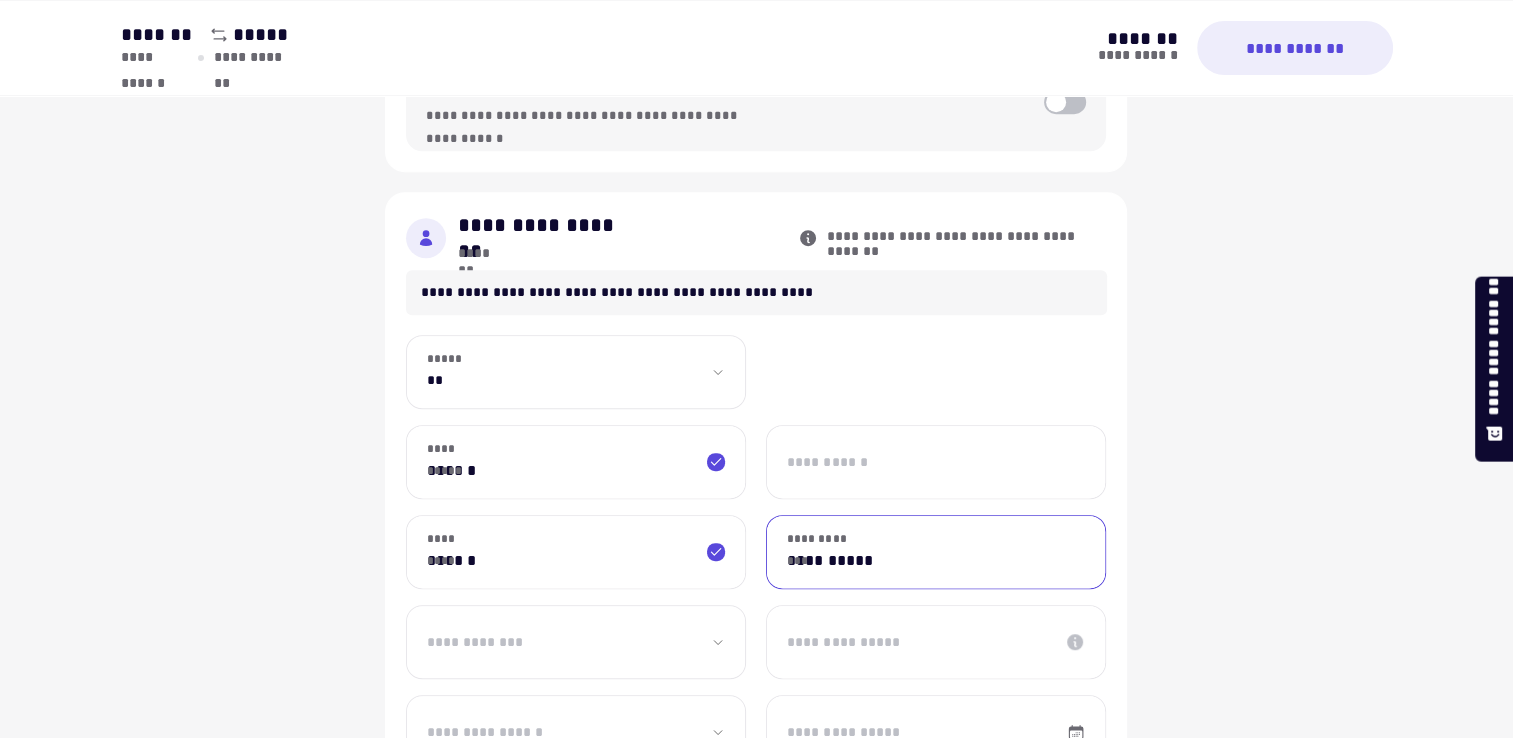 type on "**********" 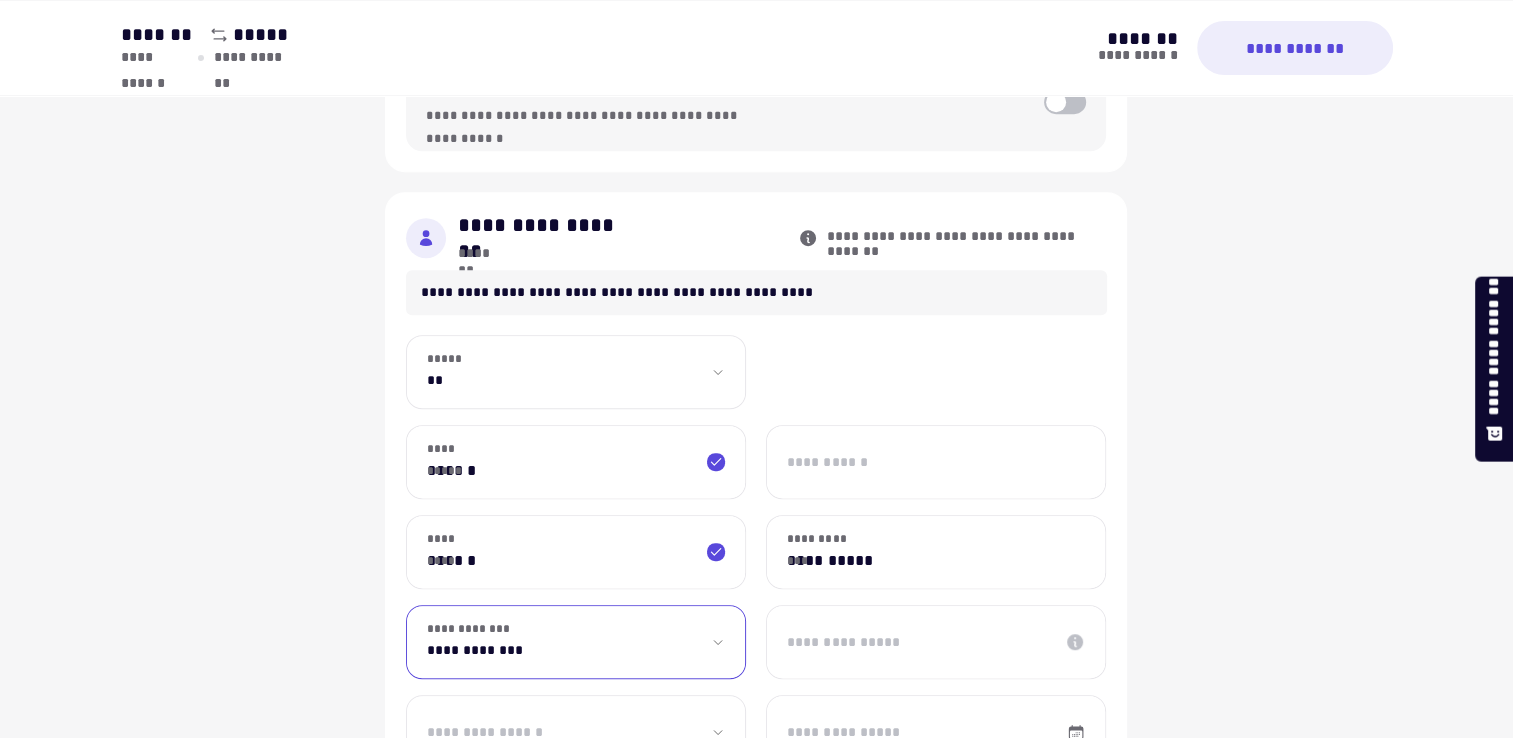 click on "**********" at bounding box center [576, 642] 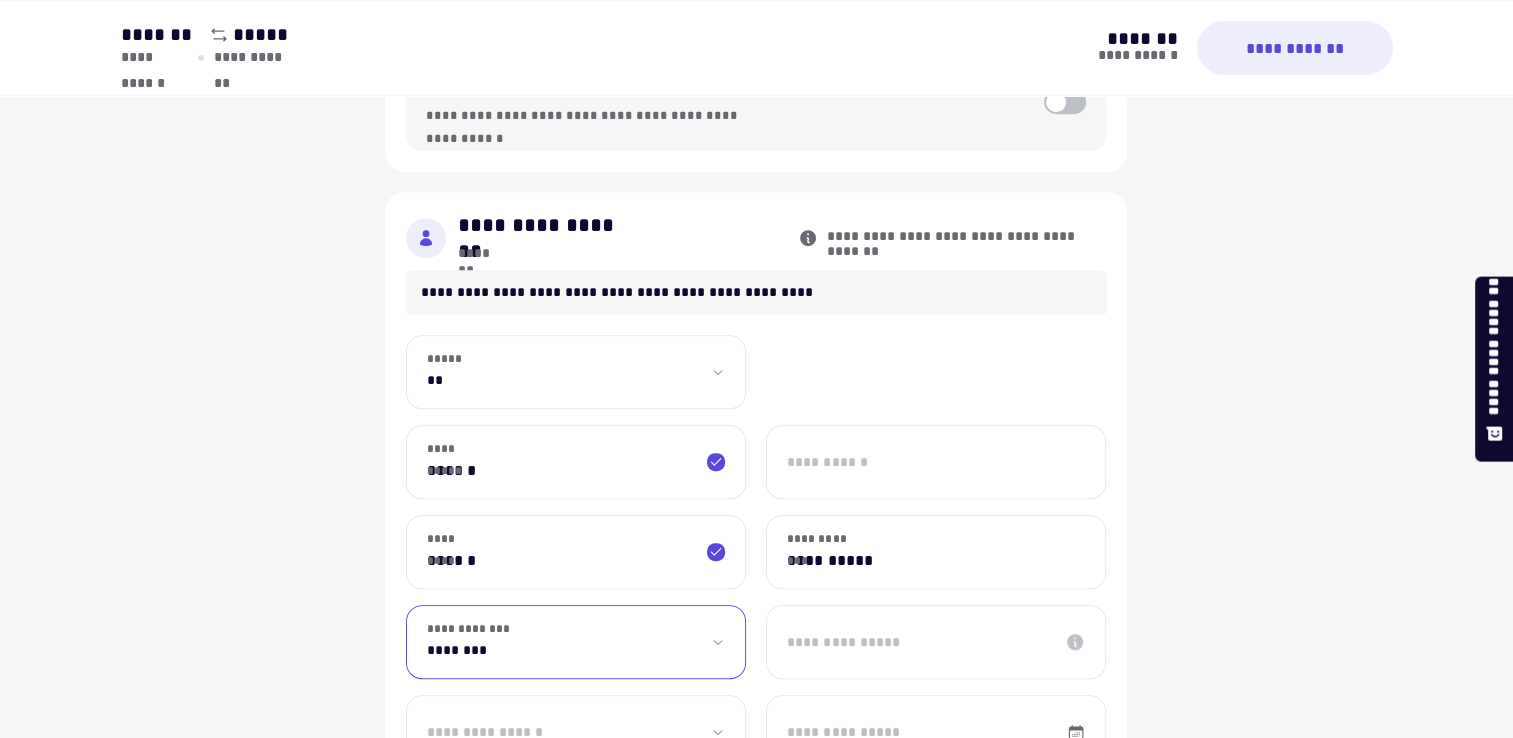 click on "**********" at bounding box center (576, 642) 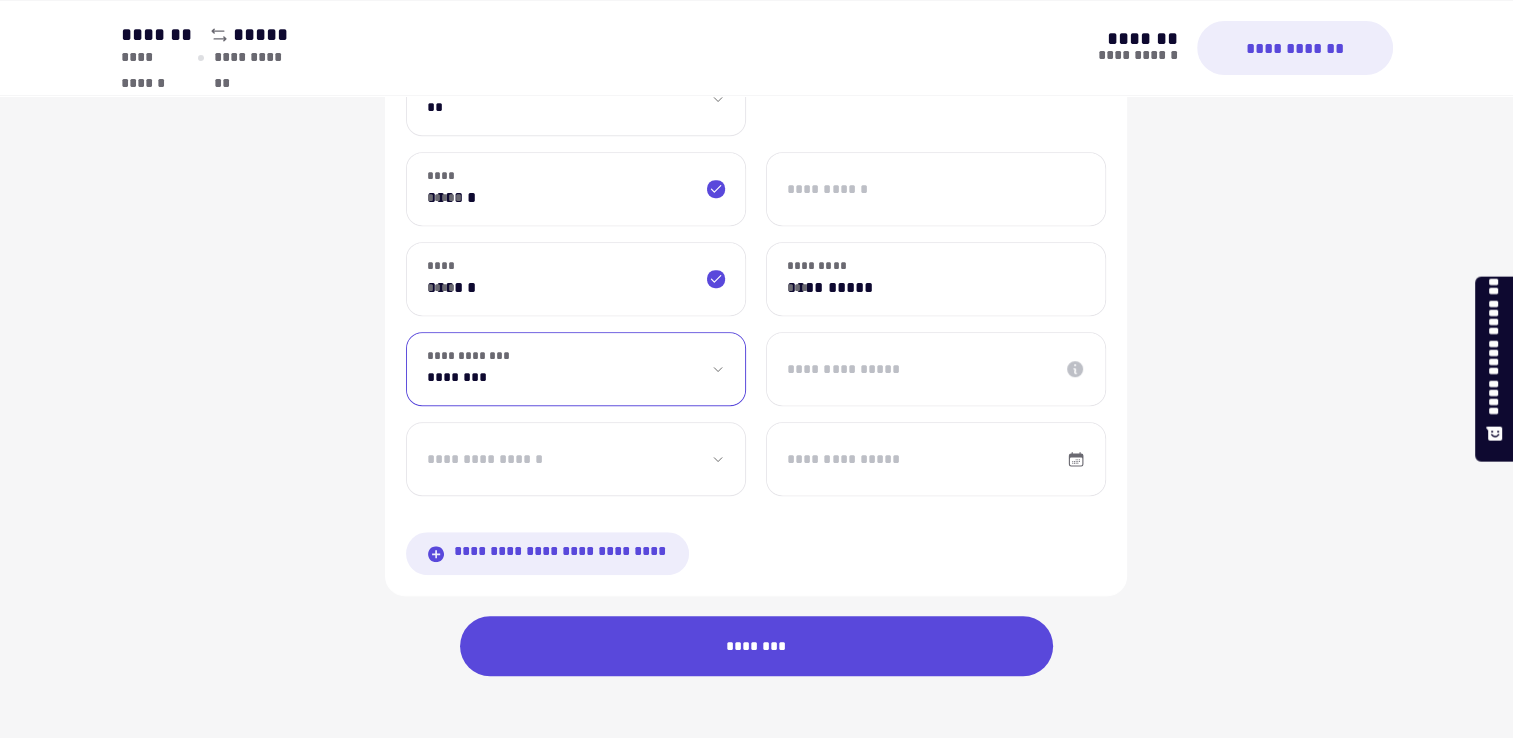 scroll, scrollTop: 1164, scrollLeft: 0, axis: vertical 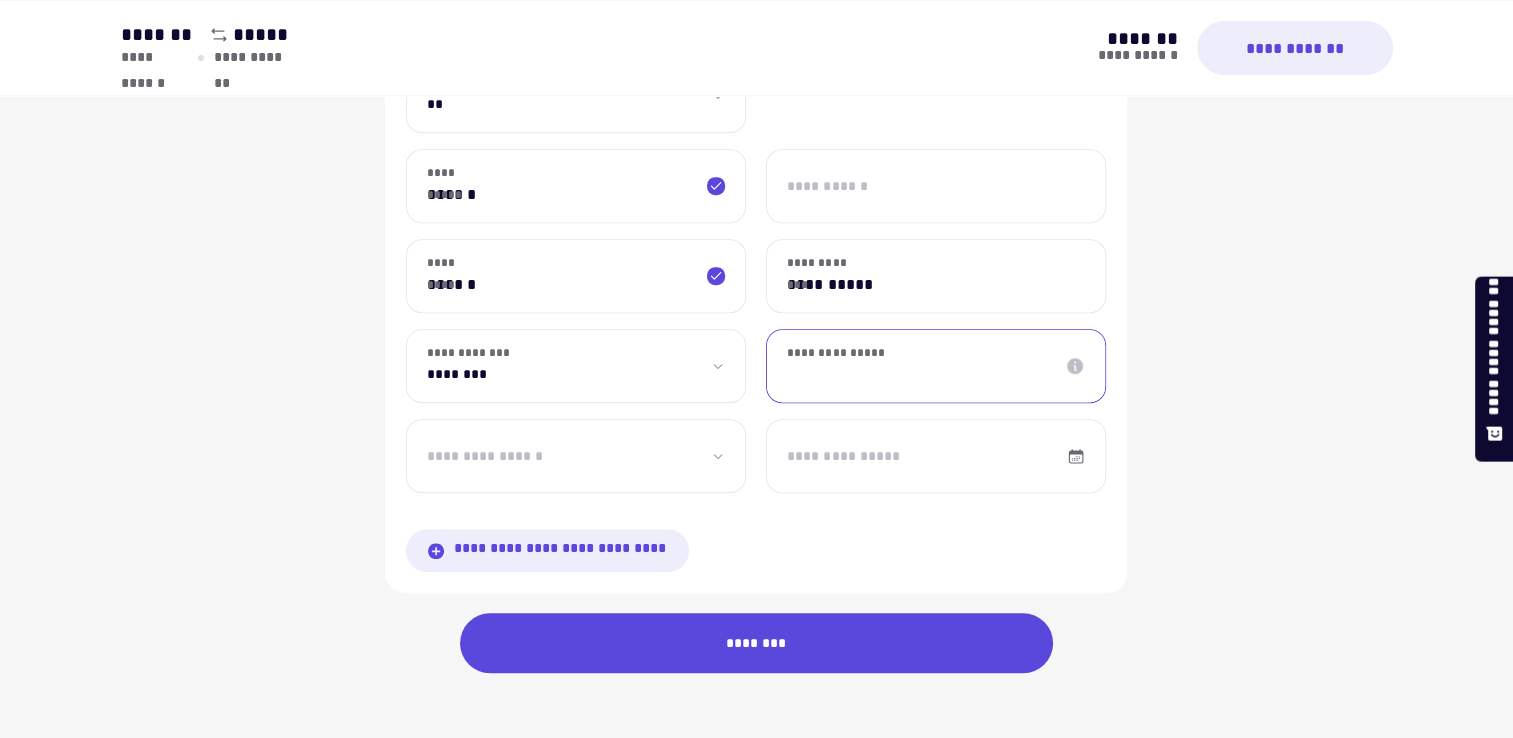 click on "[CREDIT_CARD]" at bounding box center [936, 366] 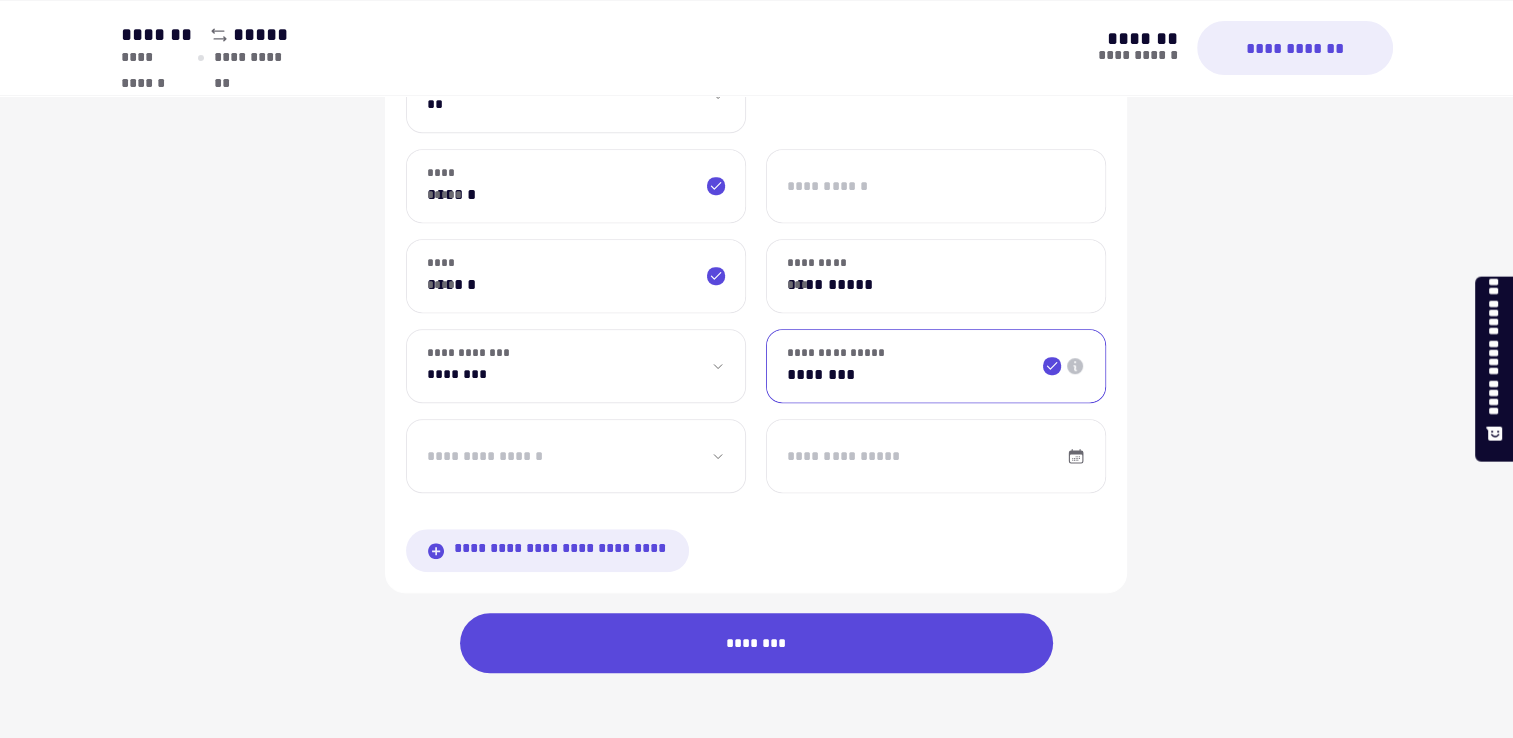 type on "********" 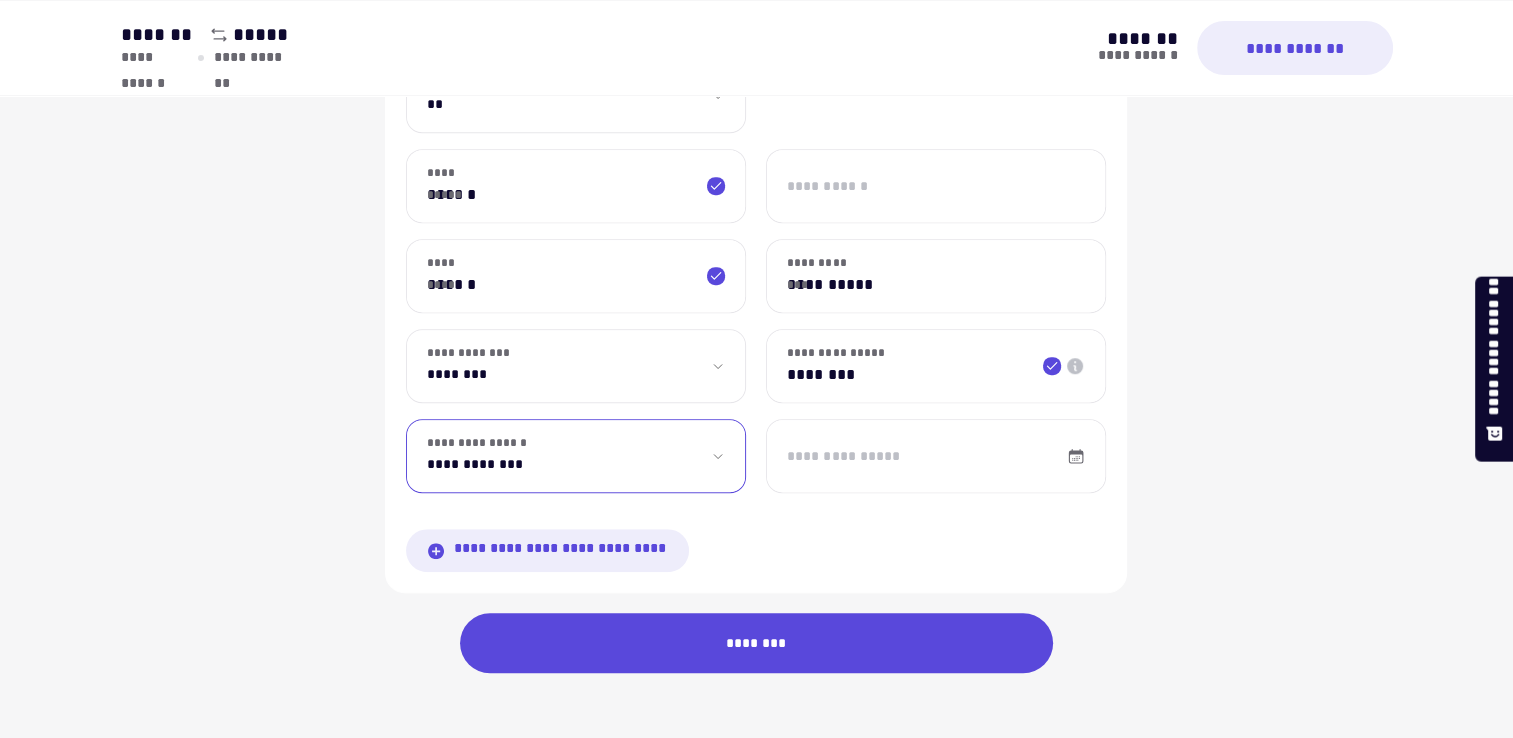 select on "**" 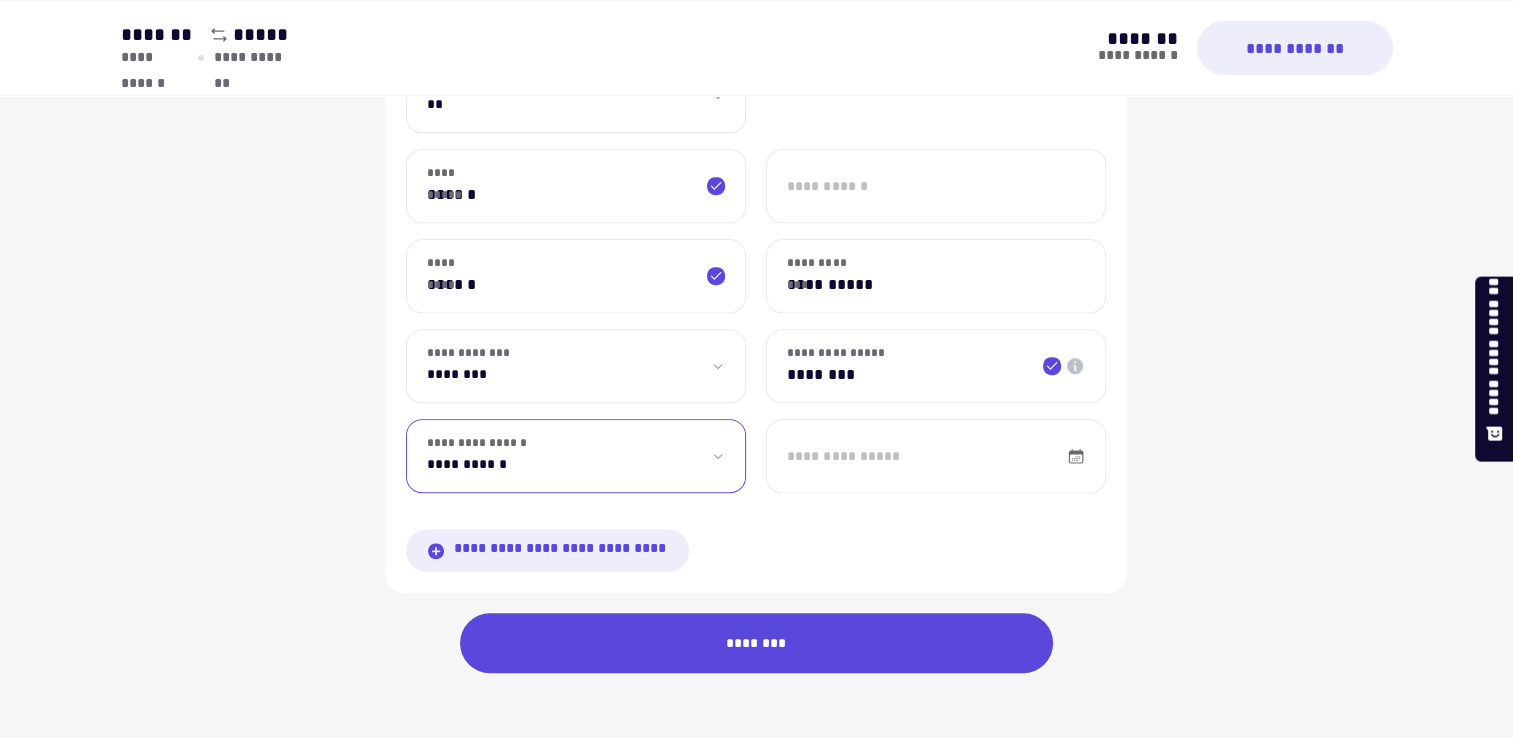 click on "**********" at bounding box center (576, 456) 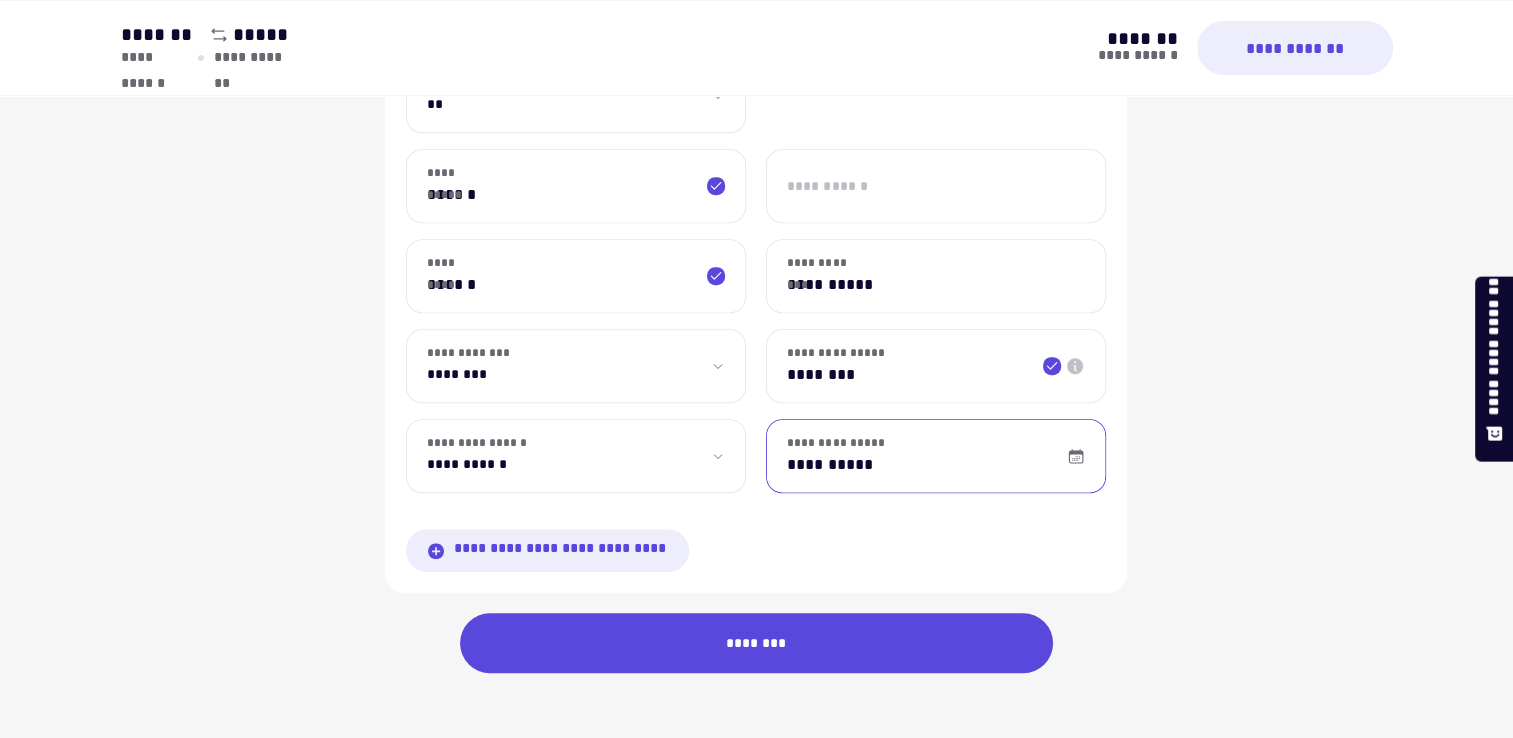 type on "**********" 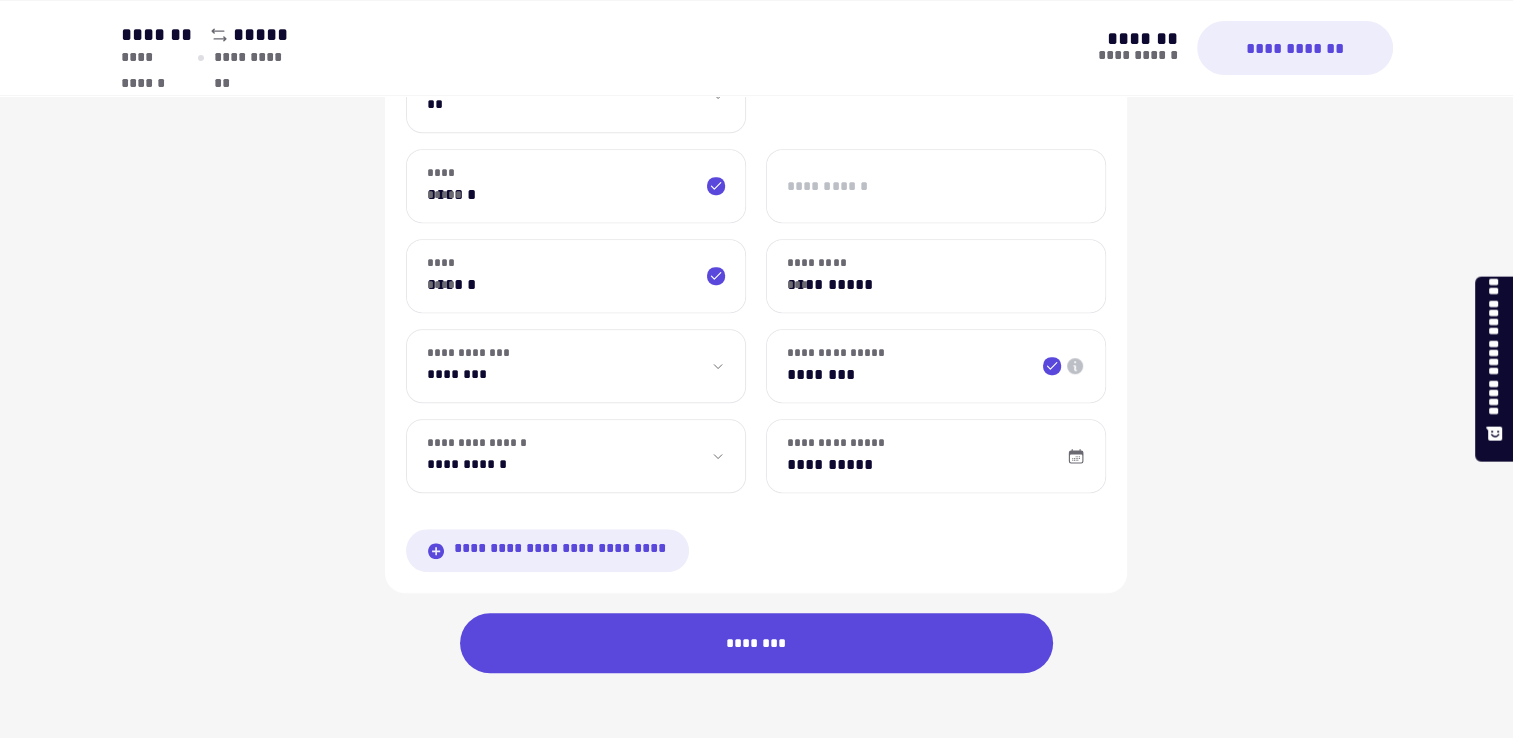 click on "[PHONE]" at bounding box center [756, 550] 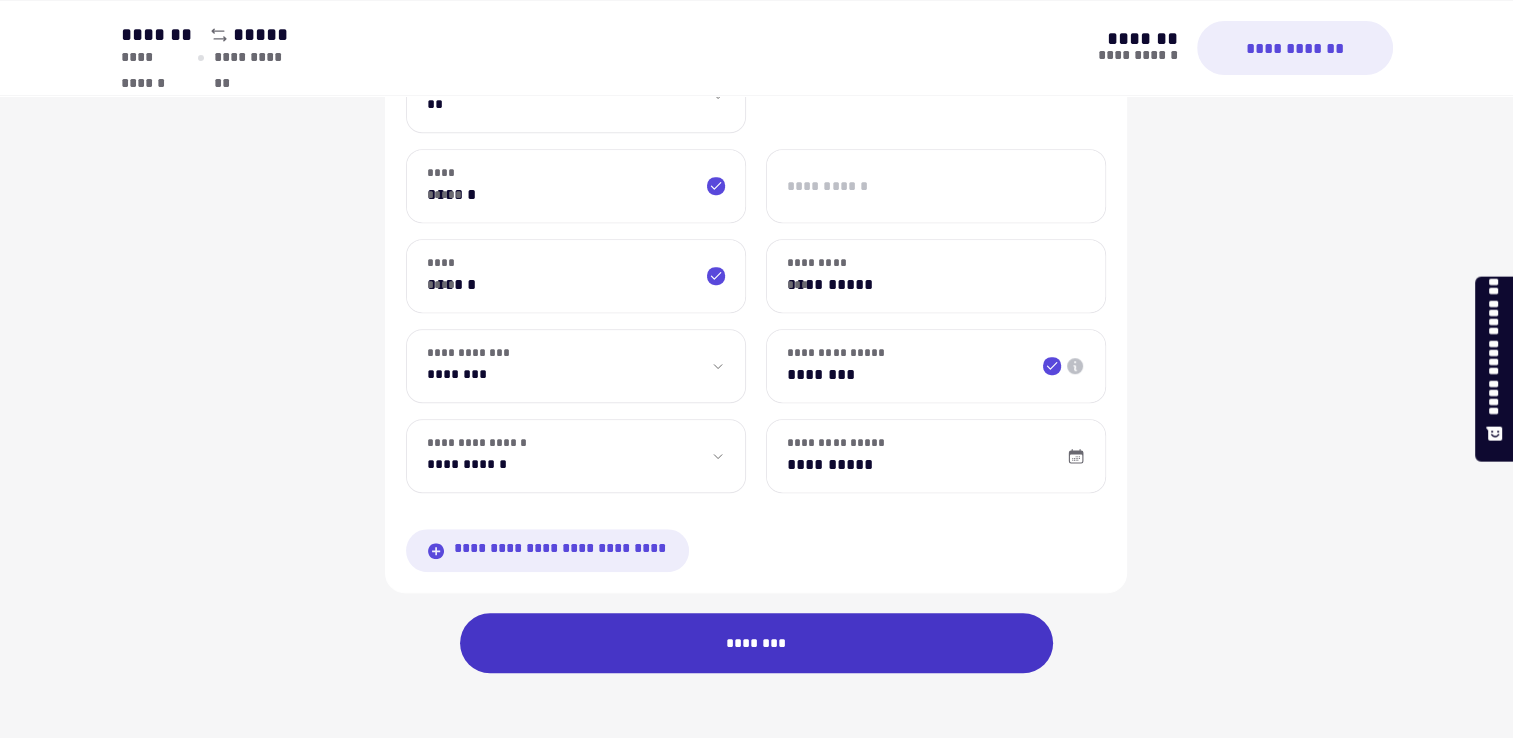 click on "********" at bounding box center (757, 643) 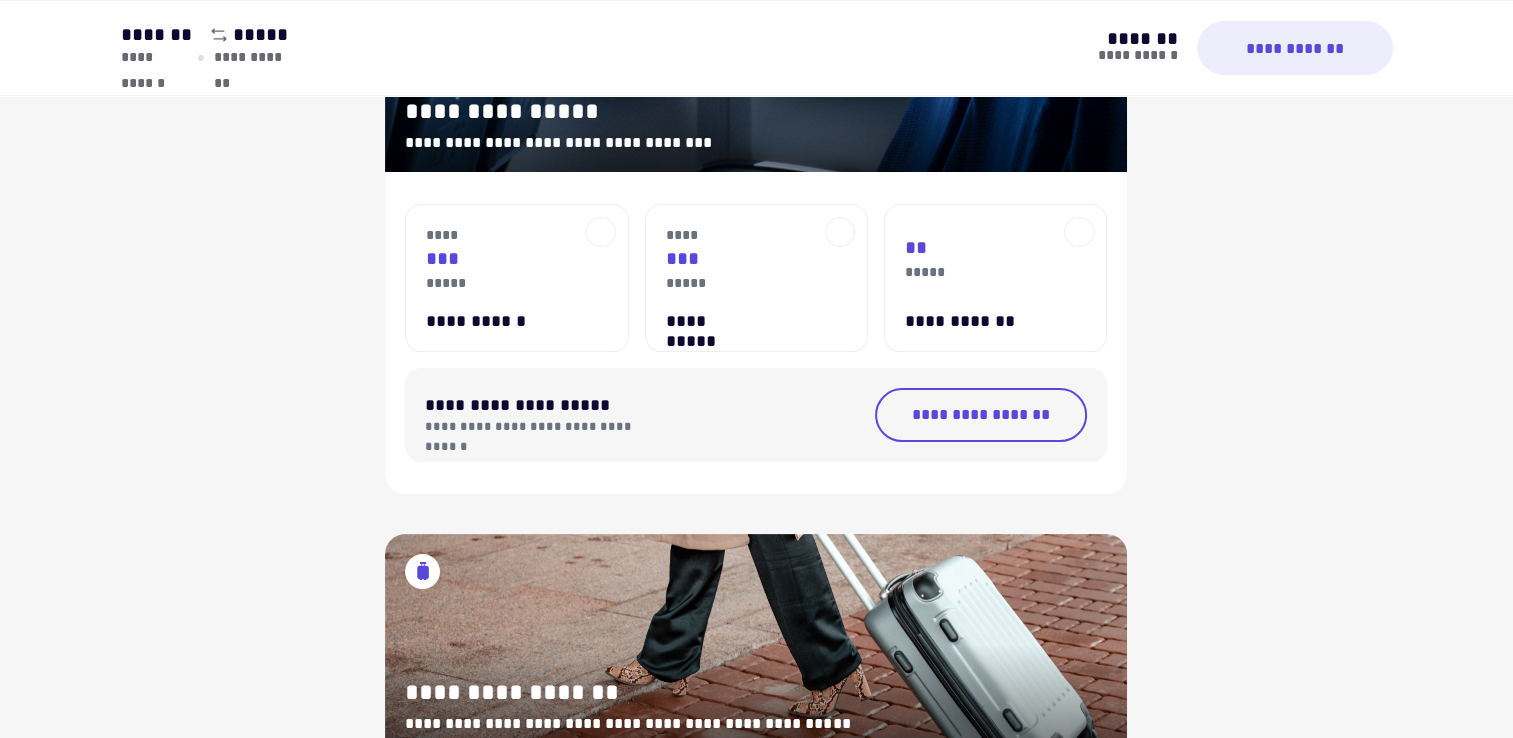 scroll, scrollTop: 0, scrollLeft: 0, axis: both 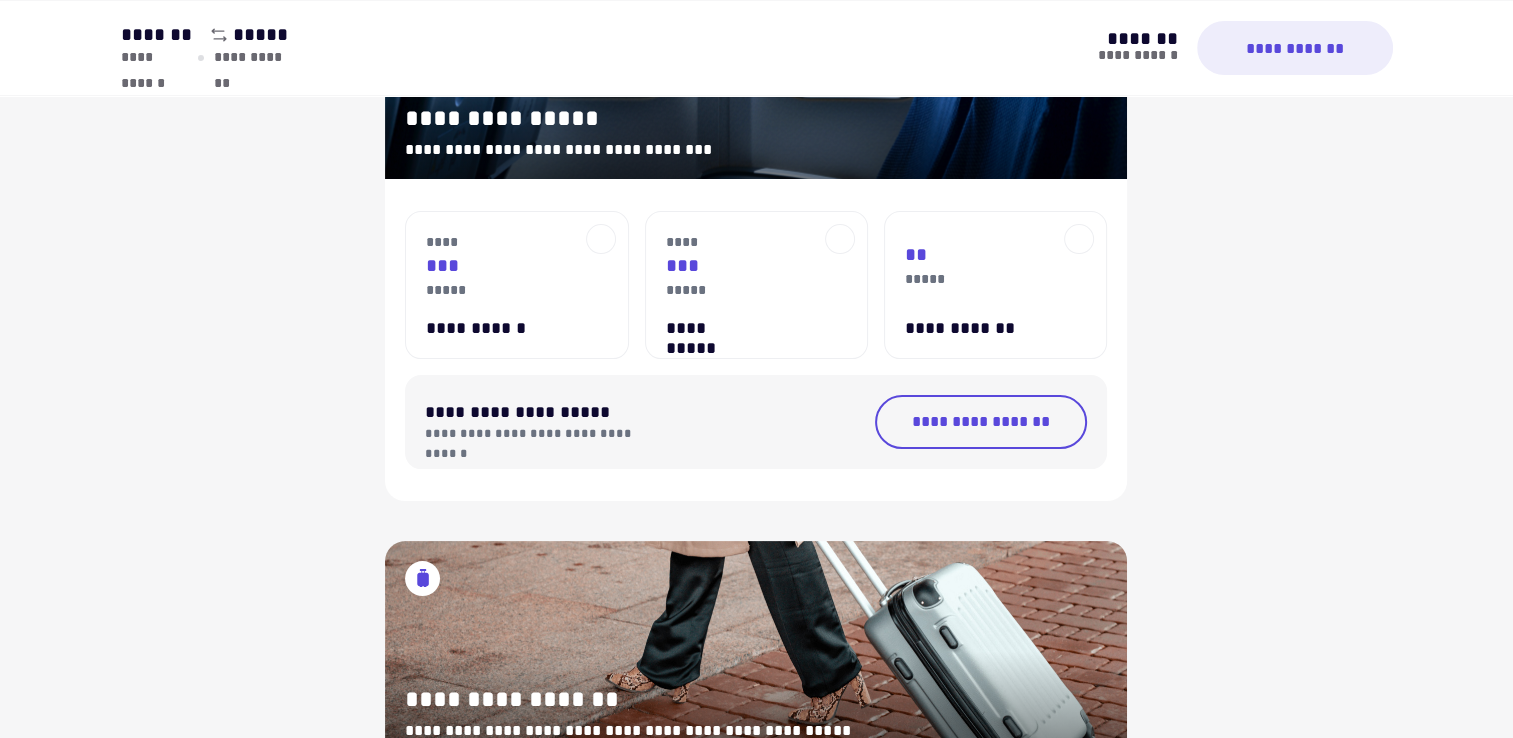 click on "**********" at bounding box center [965, 328] 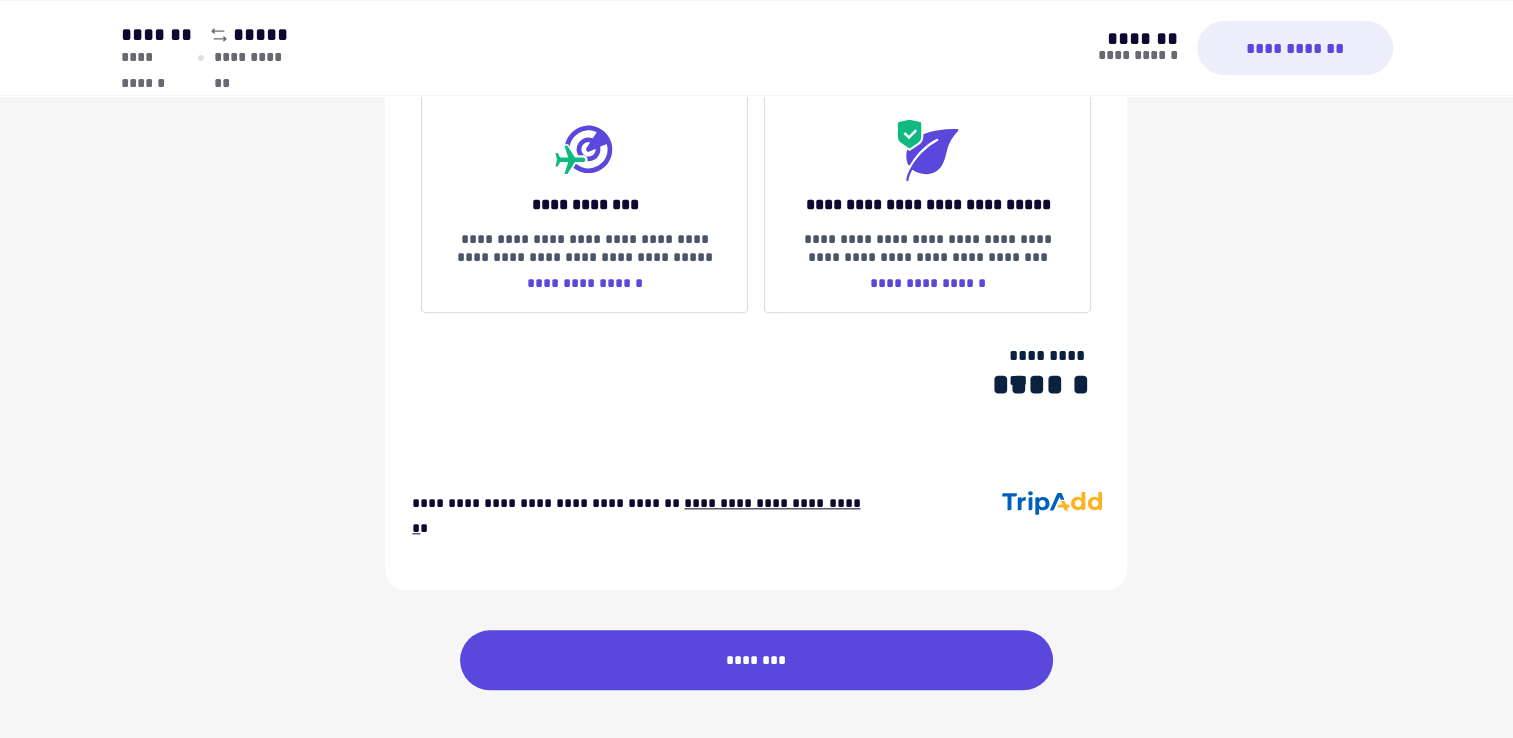 scroll, scrollTop: 2106, scrollLeft: 0, axis: vertical 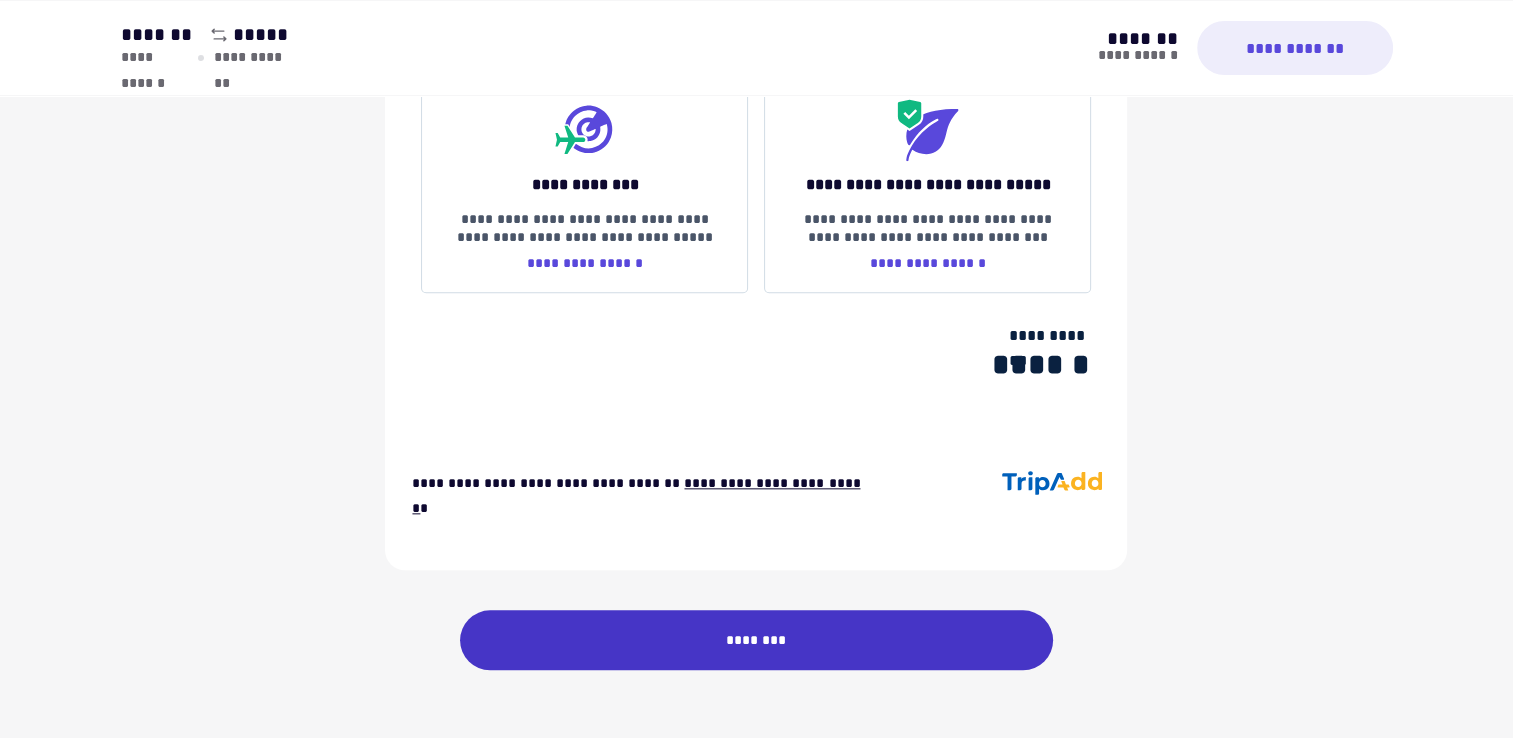 click on "********" at bounding box center [757, 640] 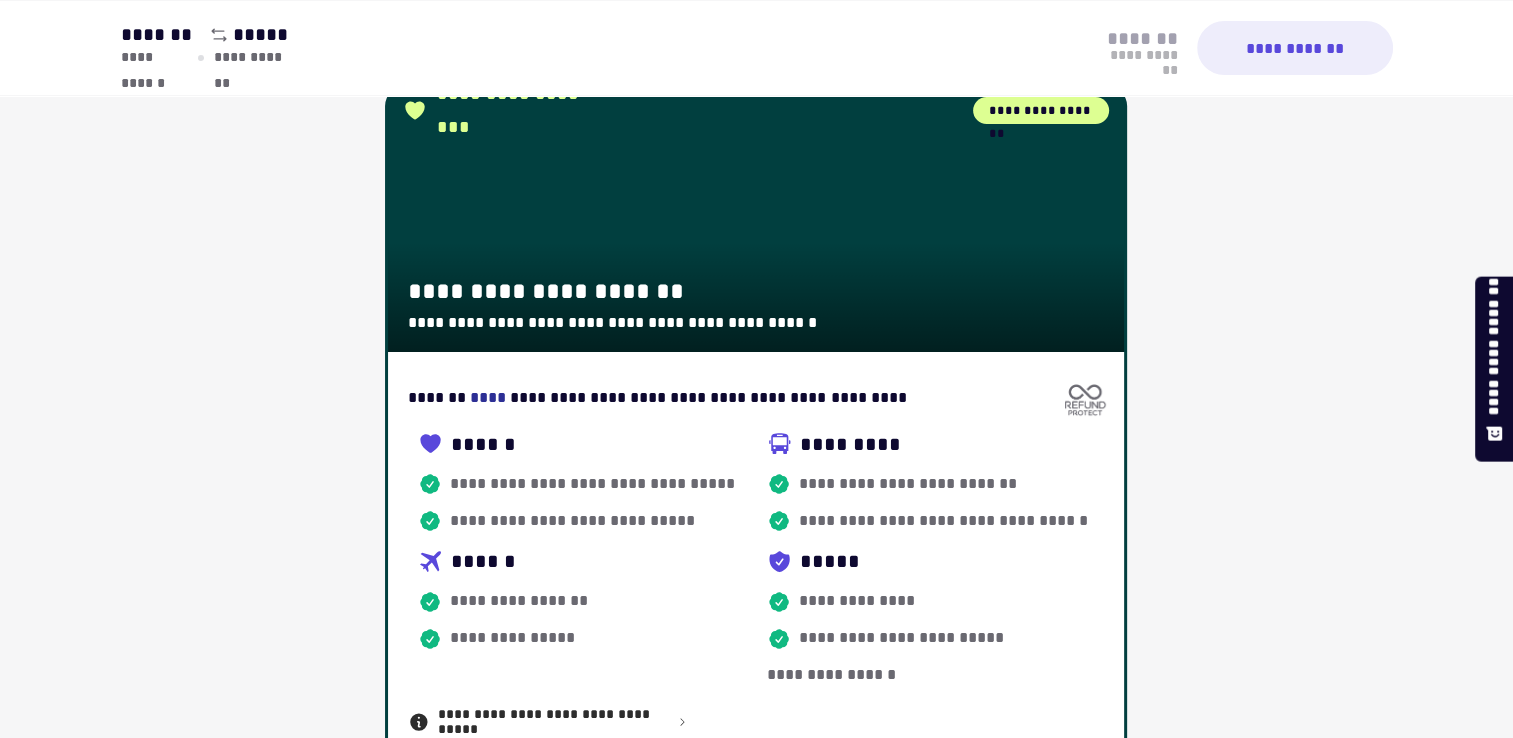 scroll, scrollTop: 0, scrollLeft: 0, axis: both 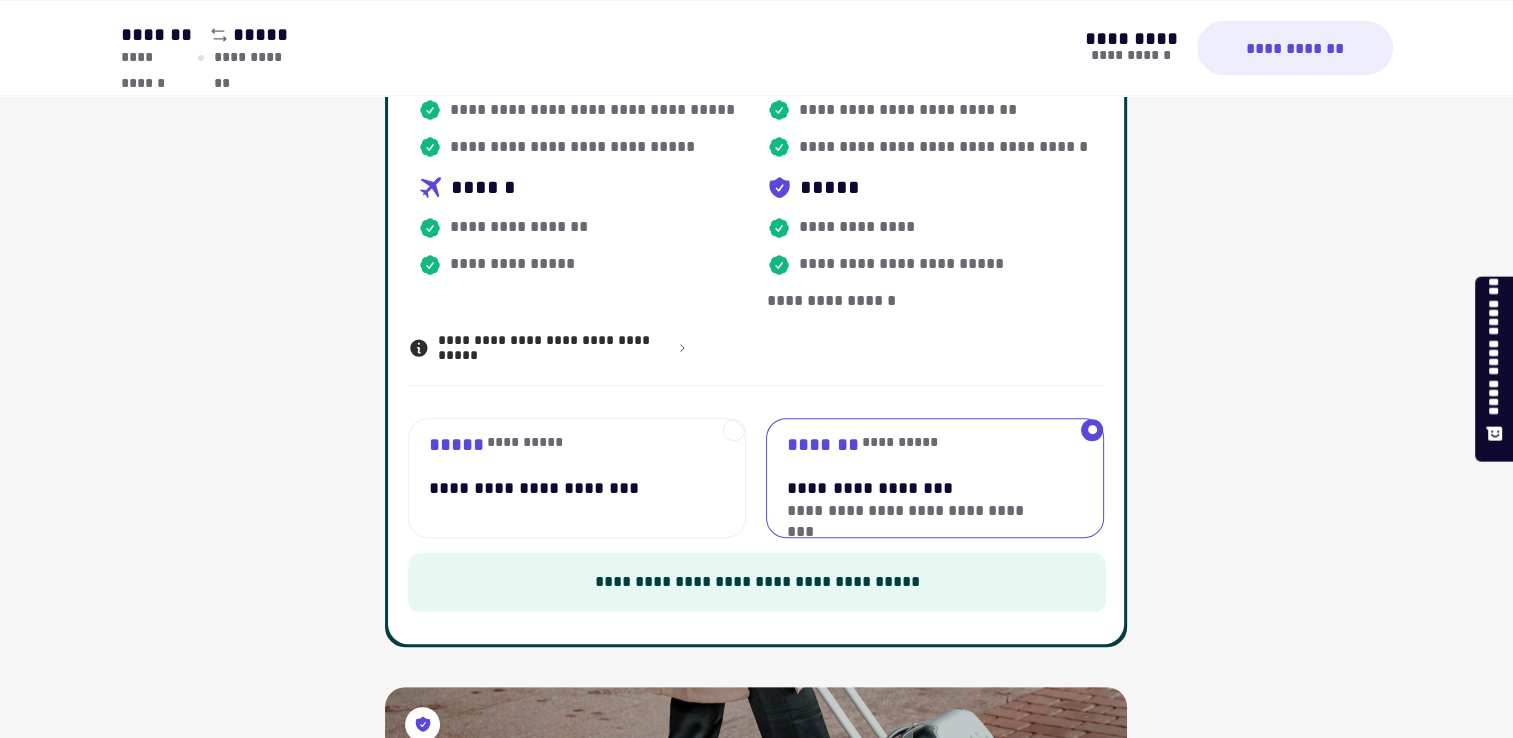 click on "[FIRST] [LAST]" at bounding box center [566, 444] 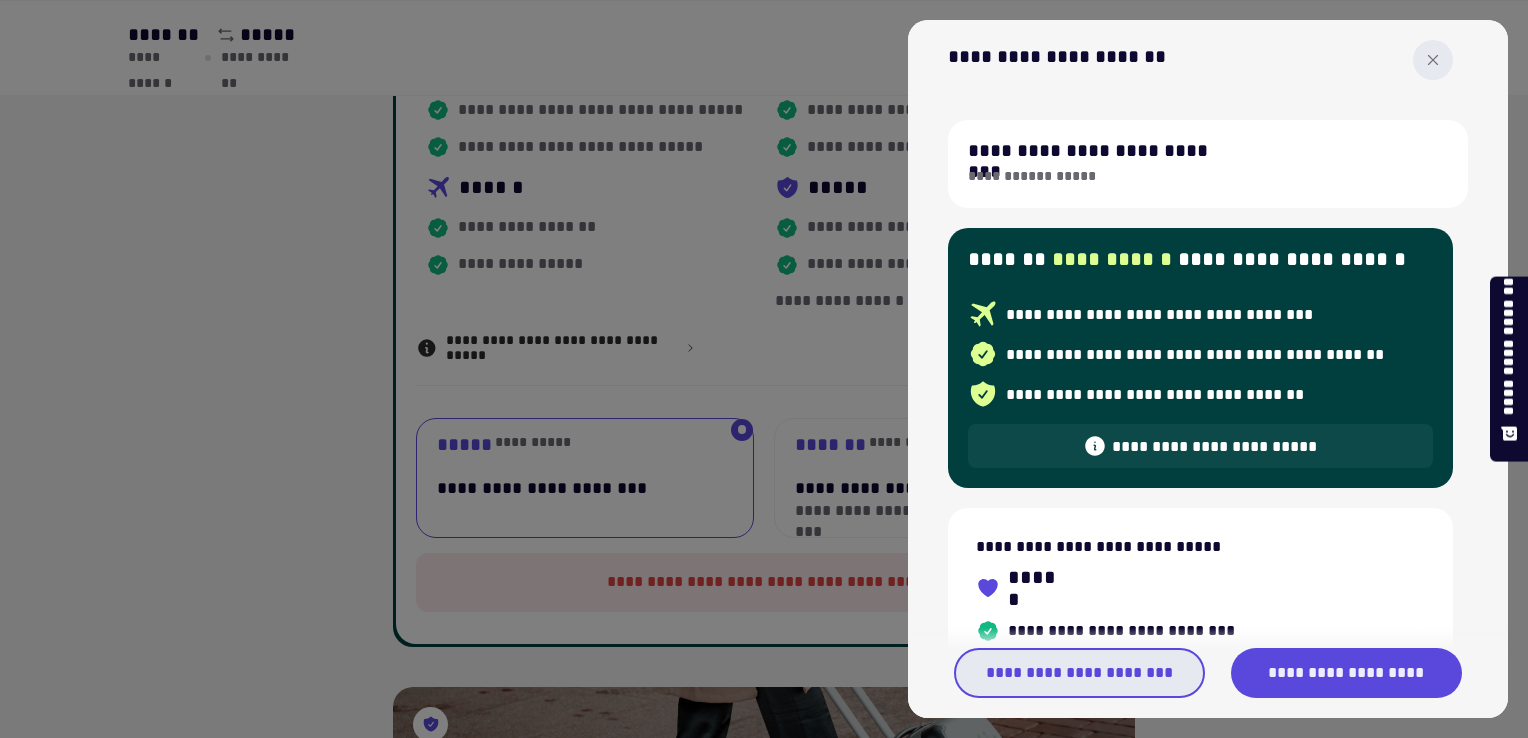 click on "**********" at bounding box center [1079, 673] 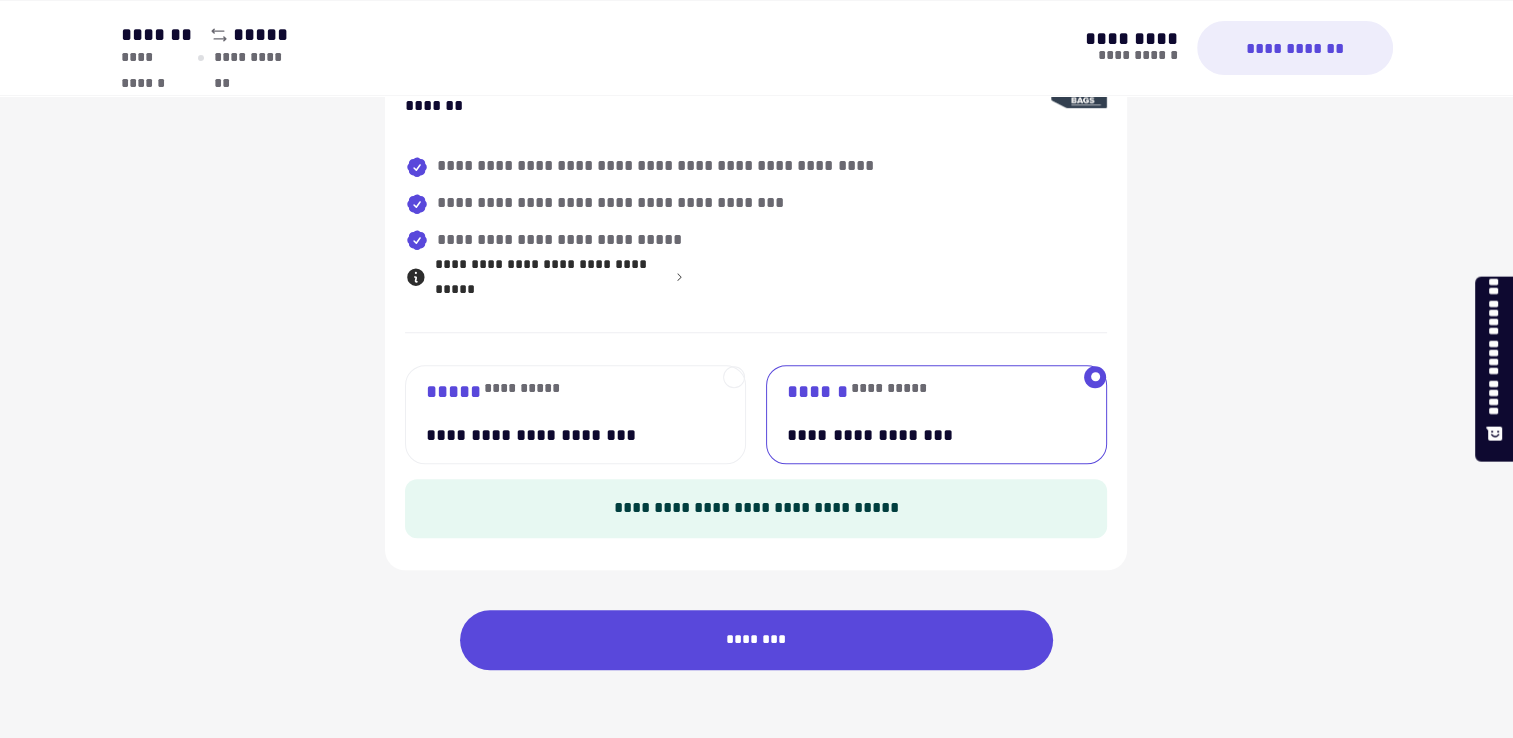 scroll, scrollTop: 1468, scrollLeft: 0, axis: vertical 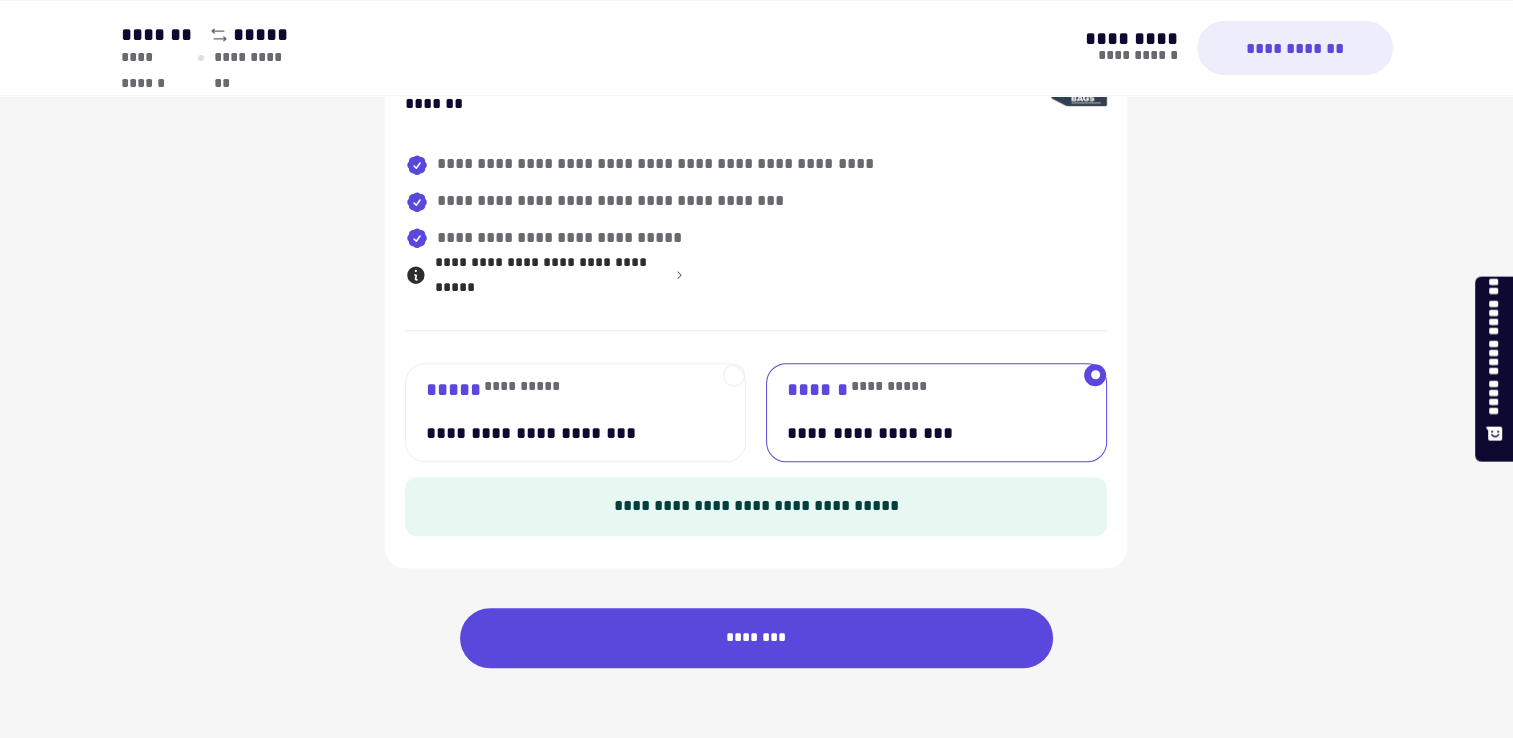 click on "**********" at bounding box center (559, 433) 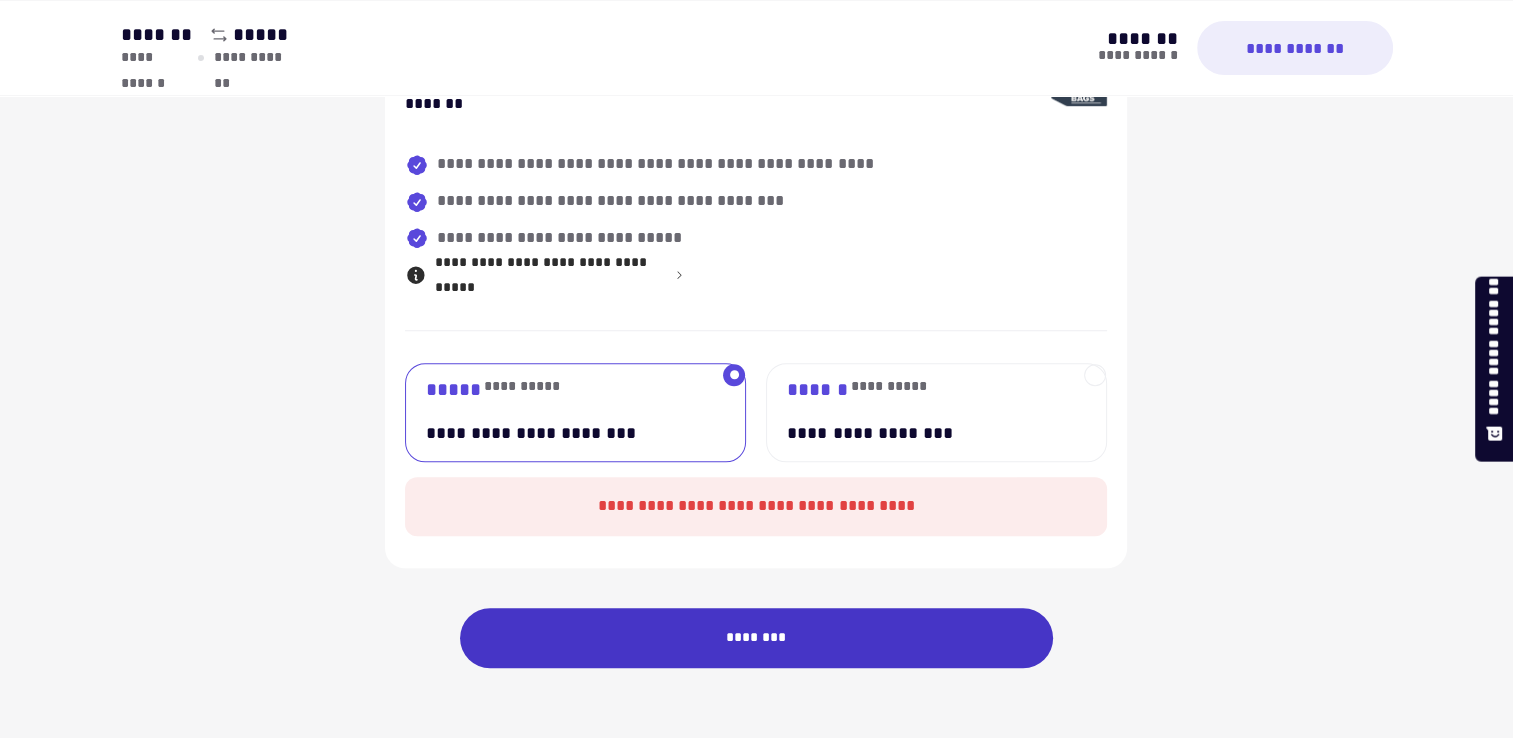 click on "********" at bounding box center [757, 638] 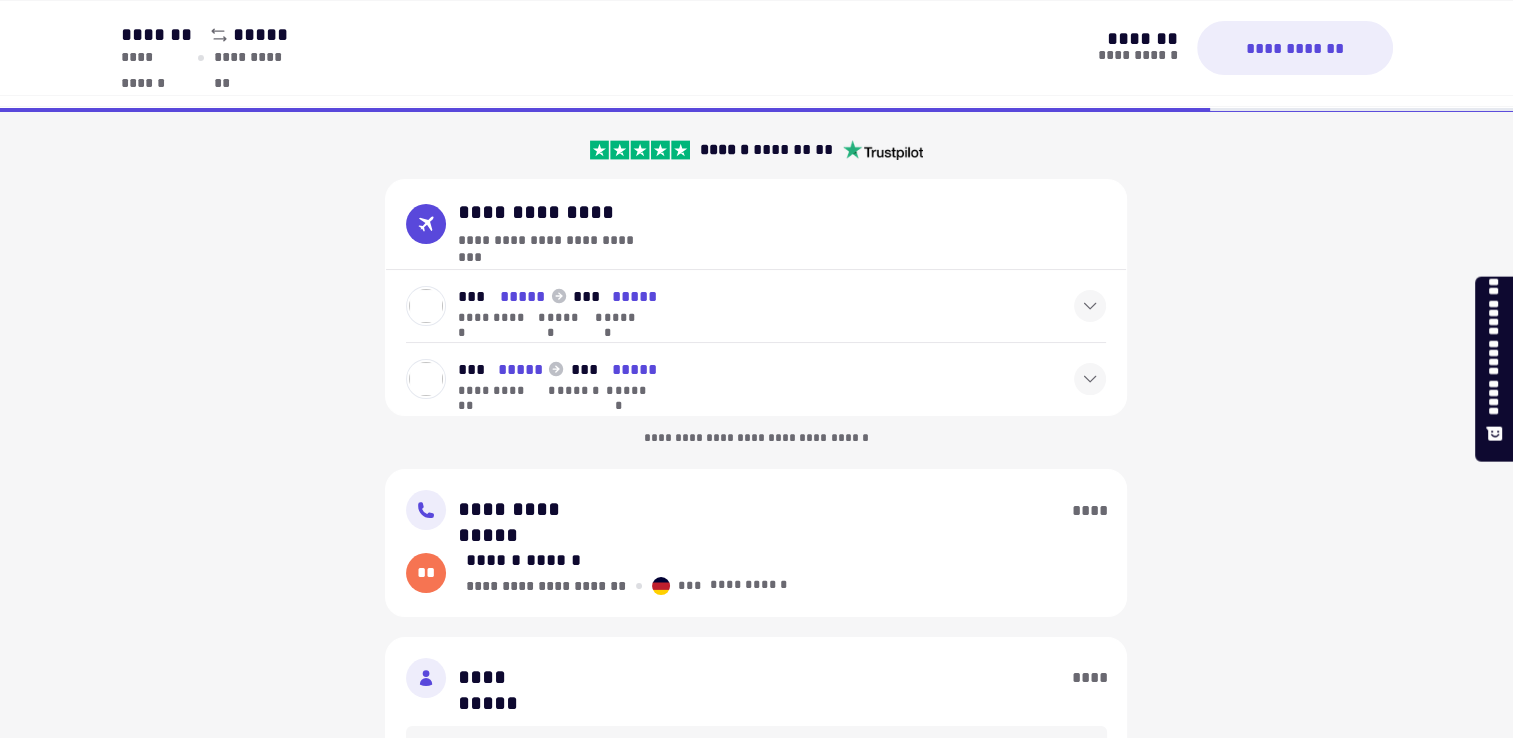 scroll, scrollTop: 0, scrollLeft: 0, axis: both 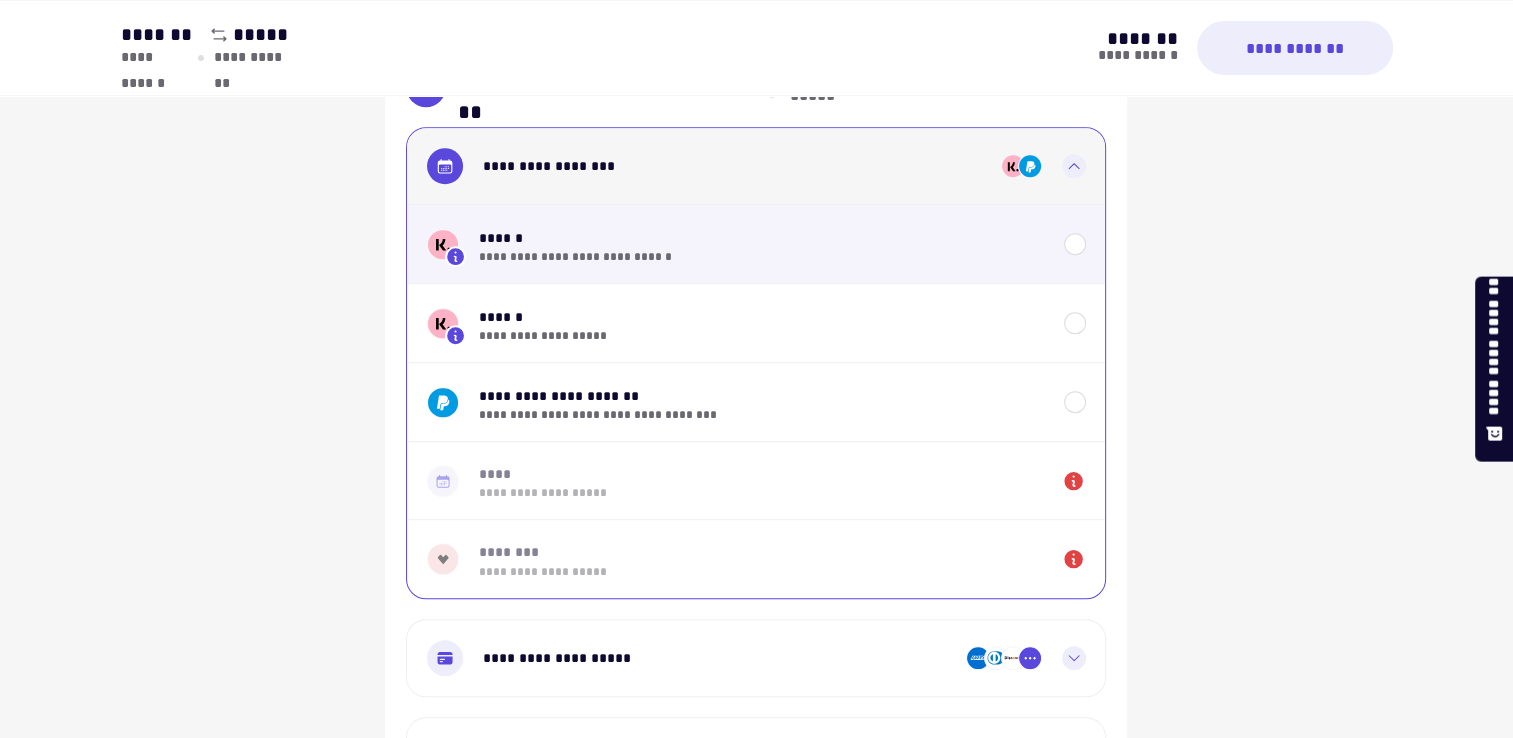 click 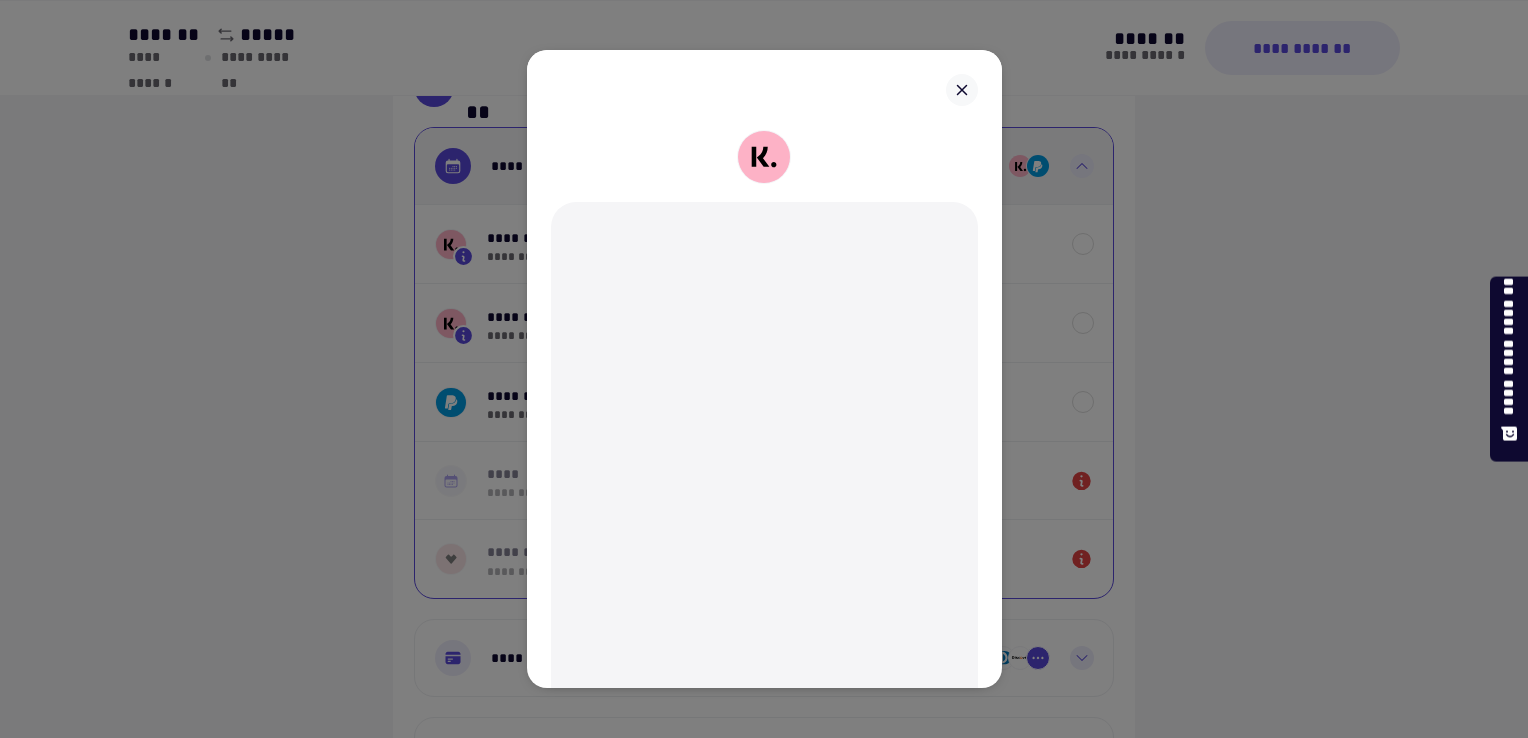 click 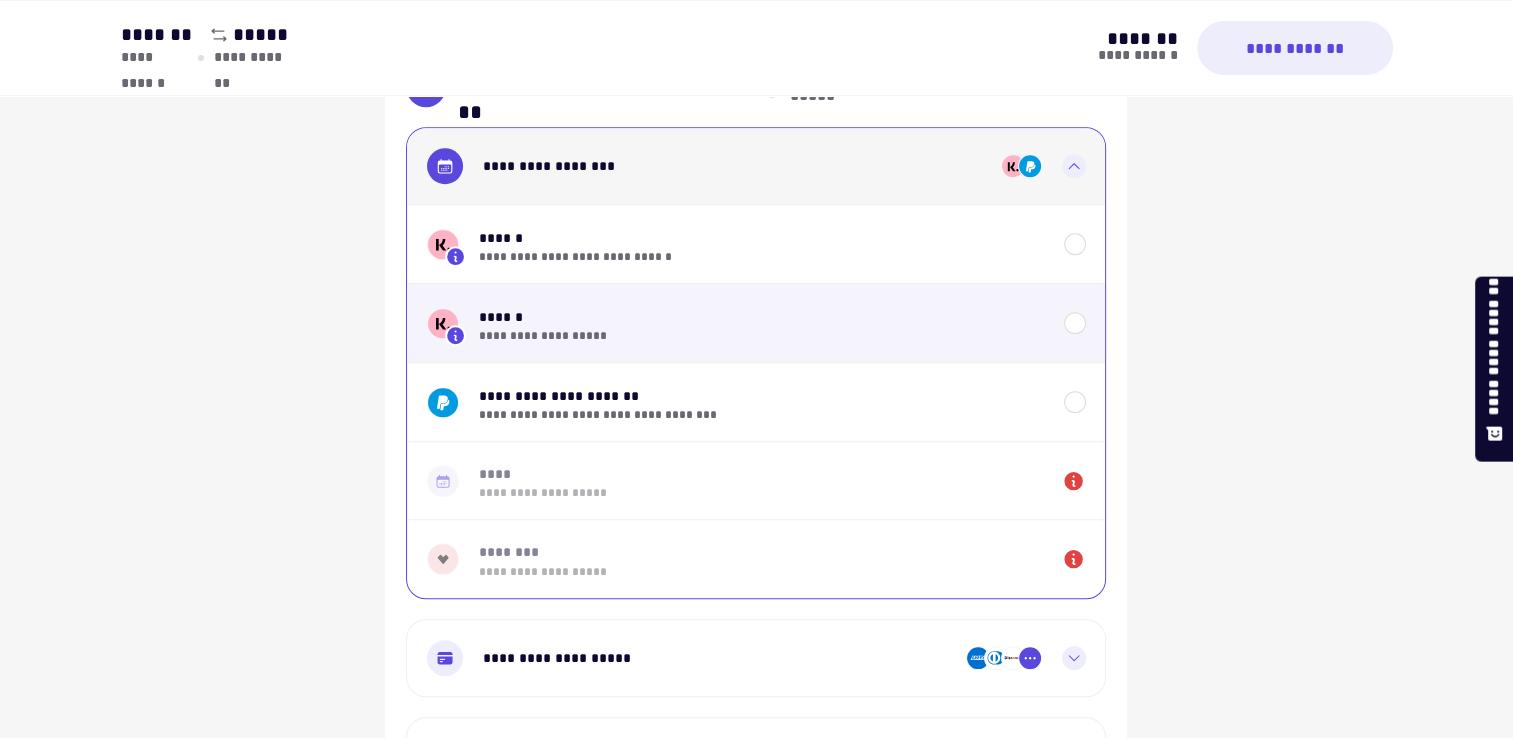 click at bounding box center (443, 244) 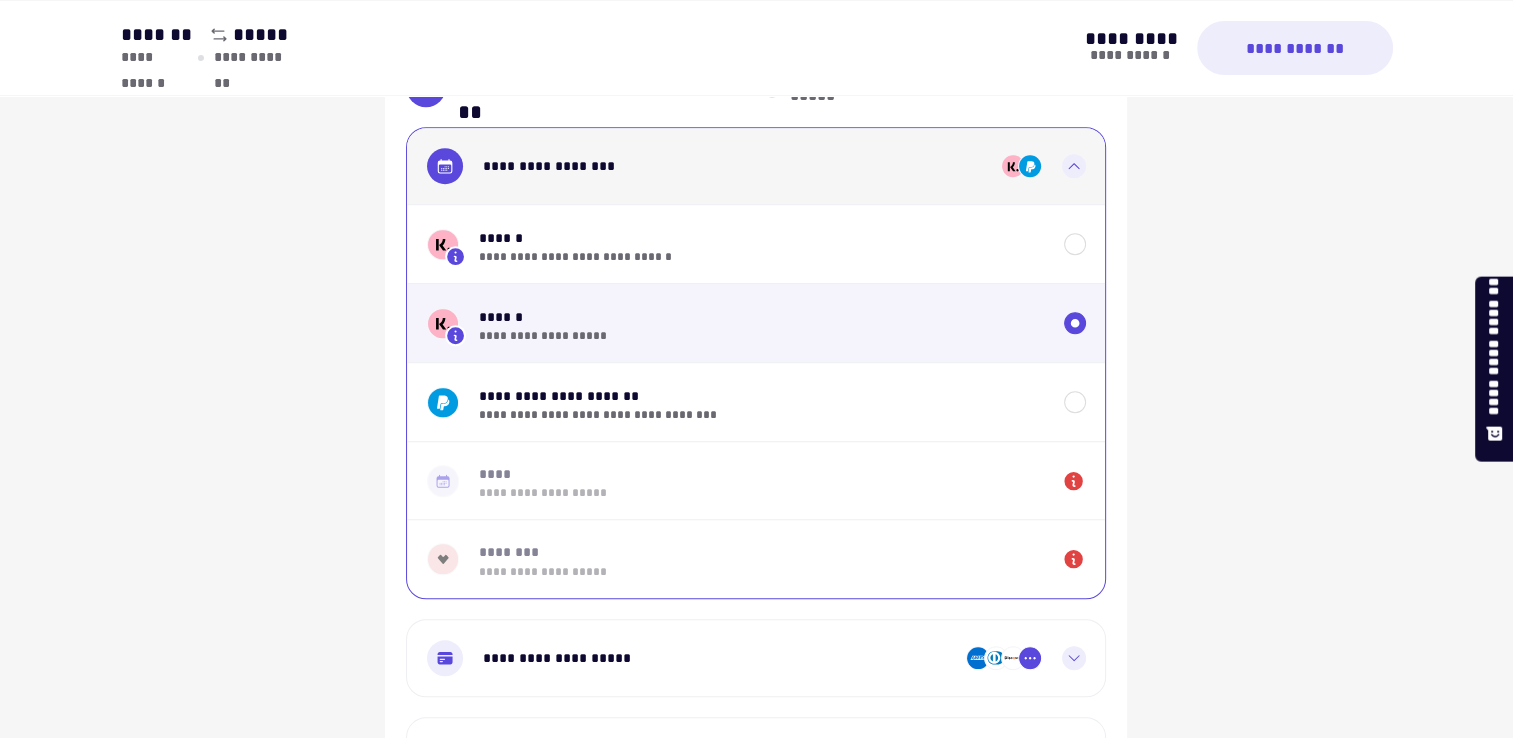 click at bounding box center [443, 244] 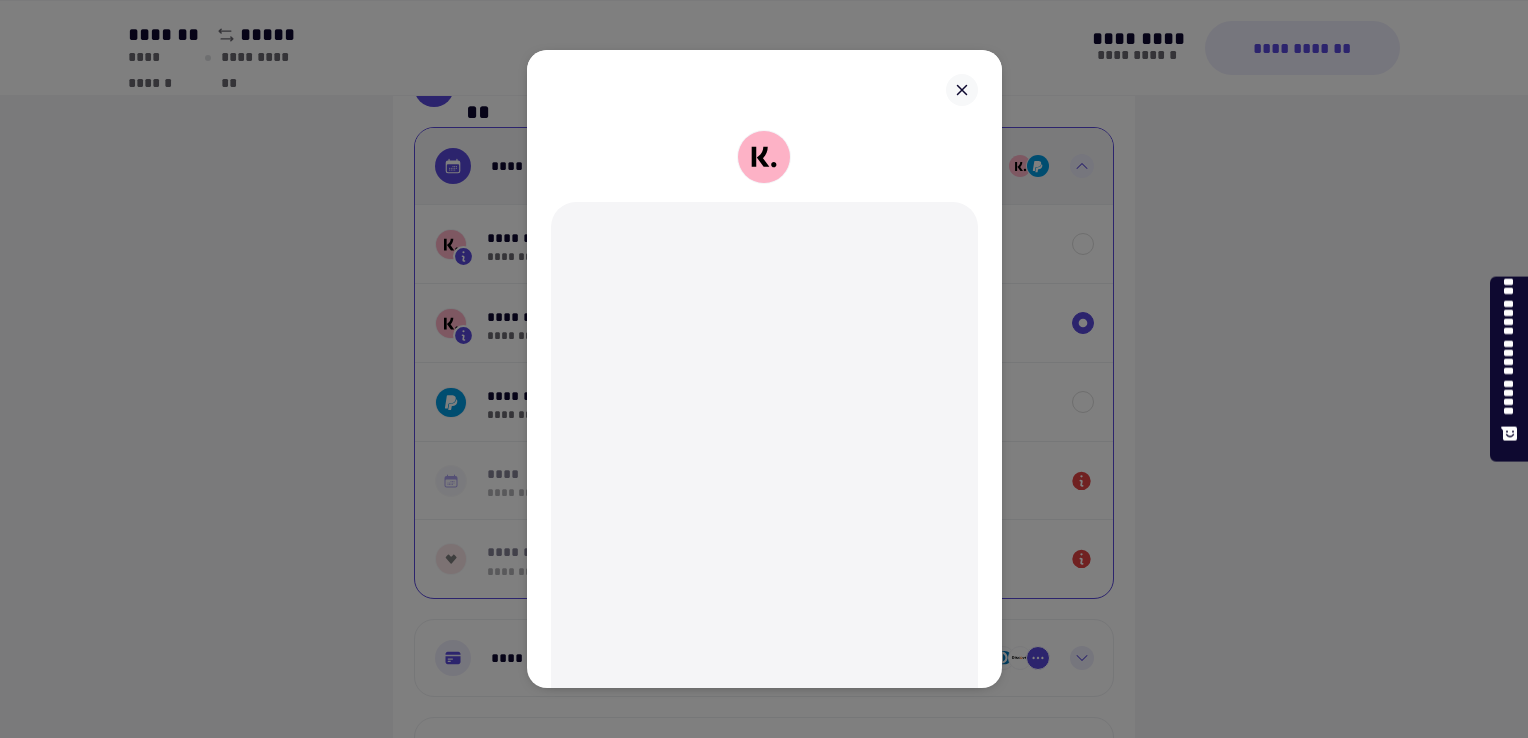 click 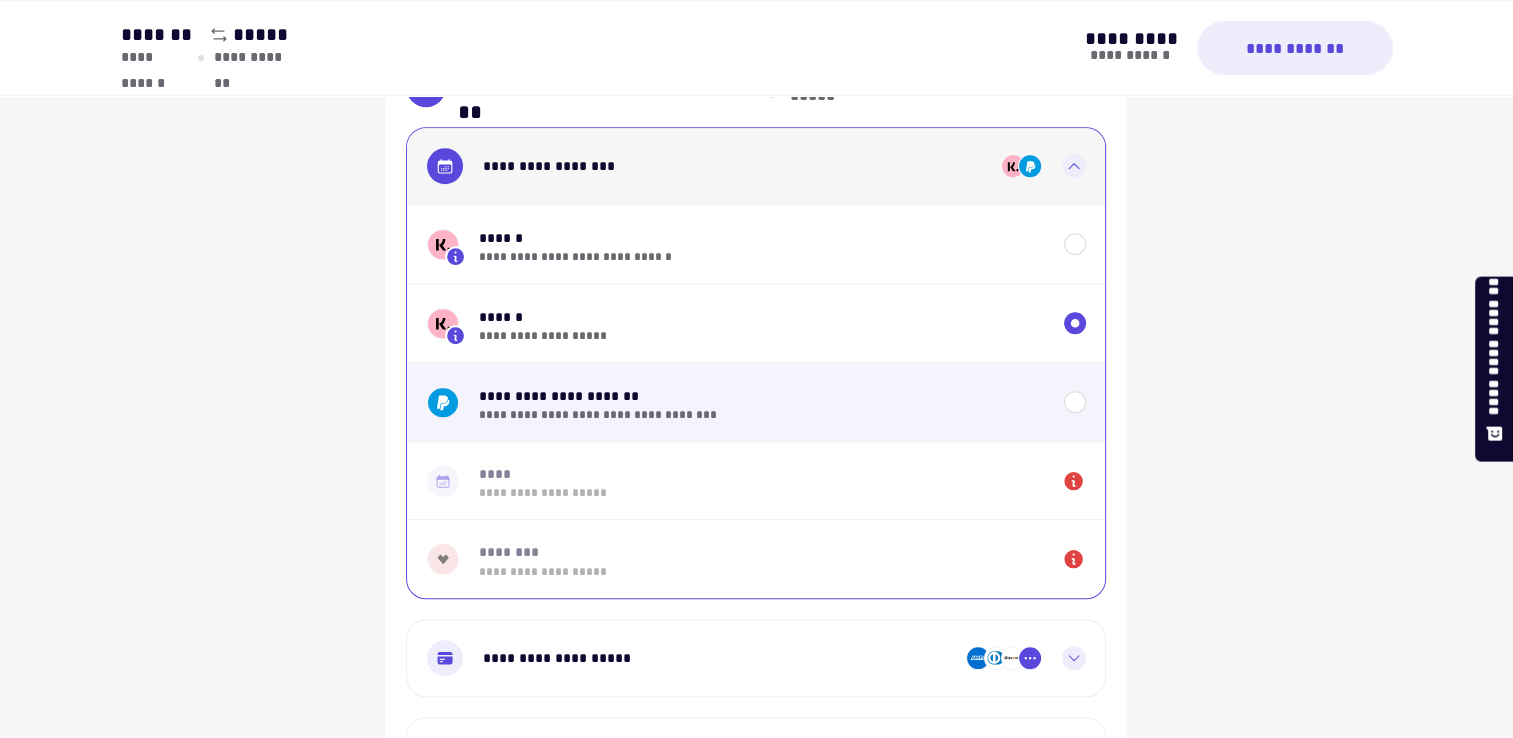 click on "**********" at bounding box center [761, 396] 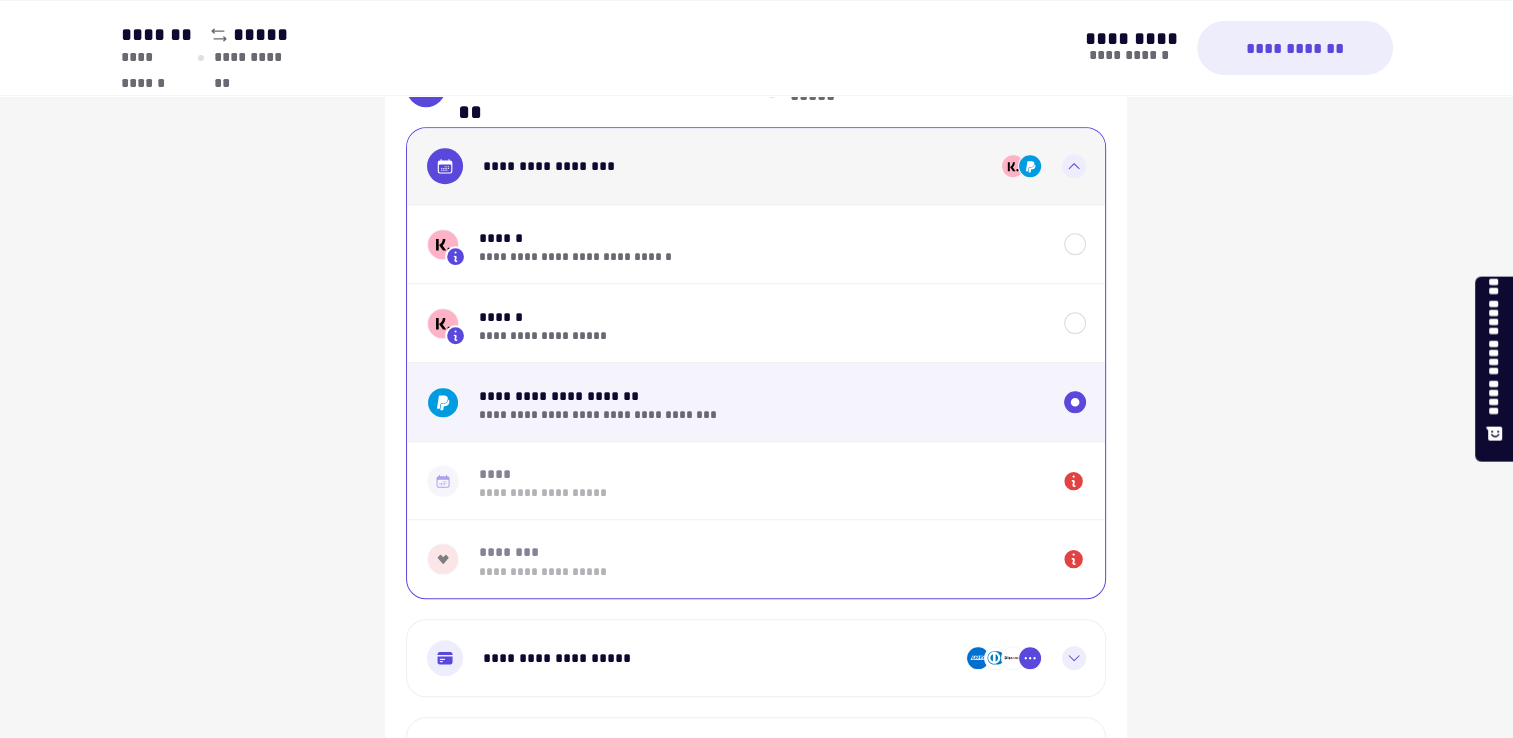 click at bounding box center (443, 402) 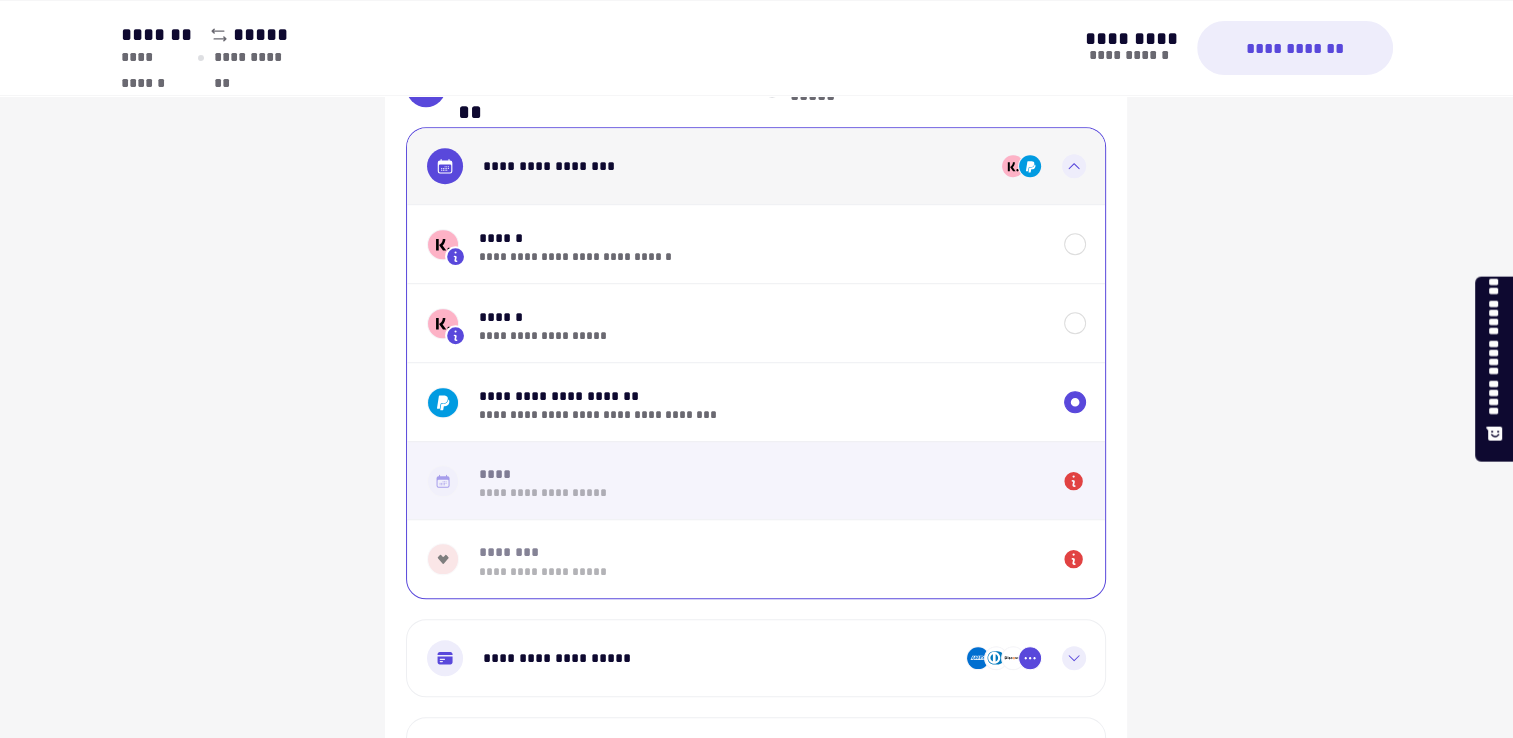click 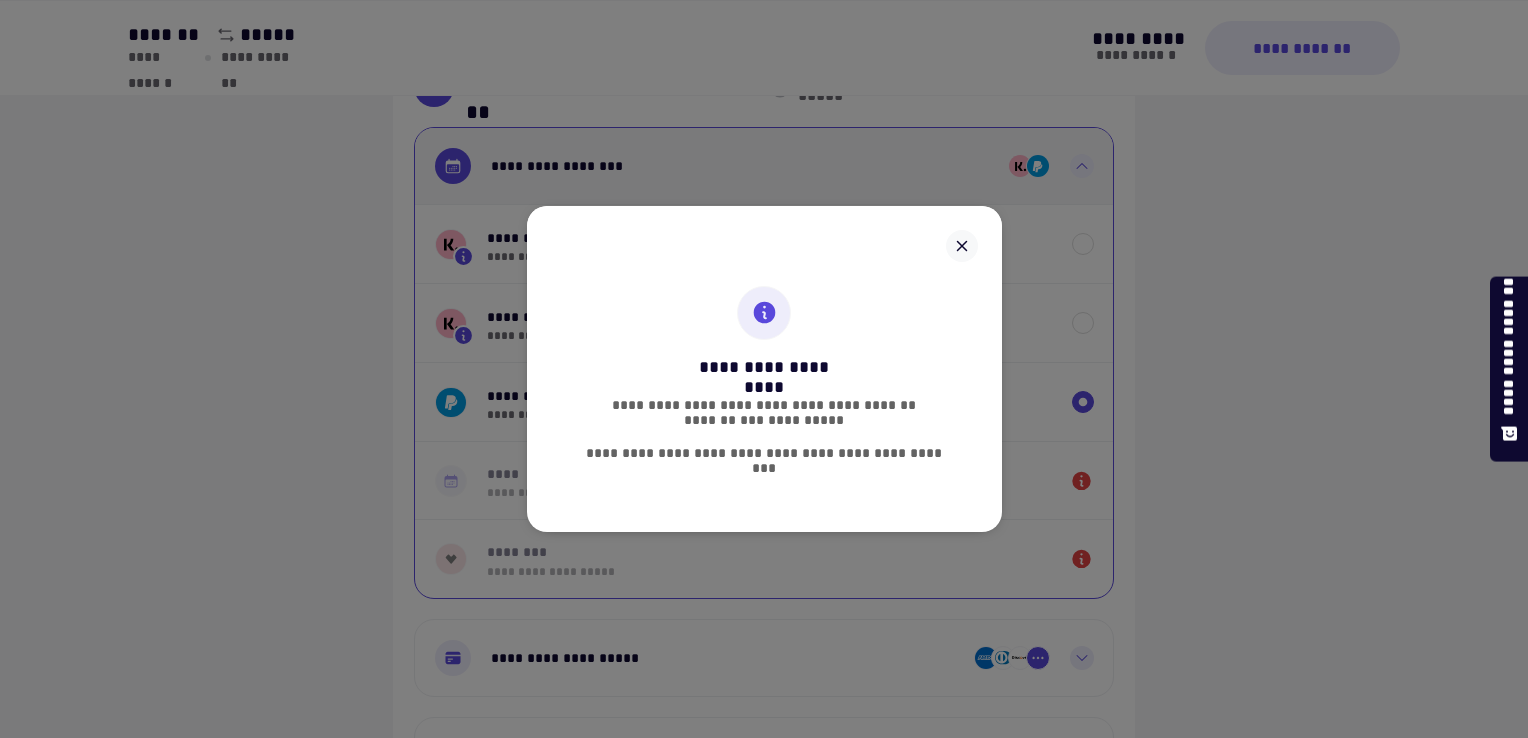 click 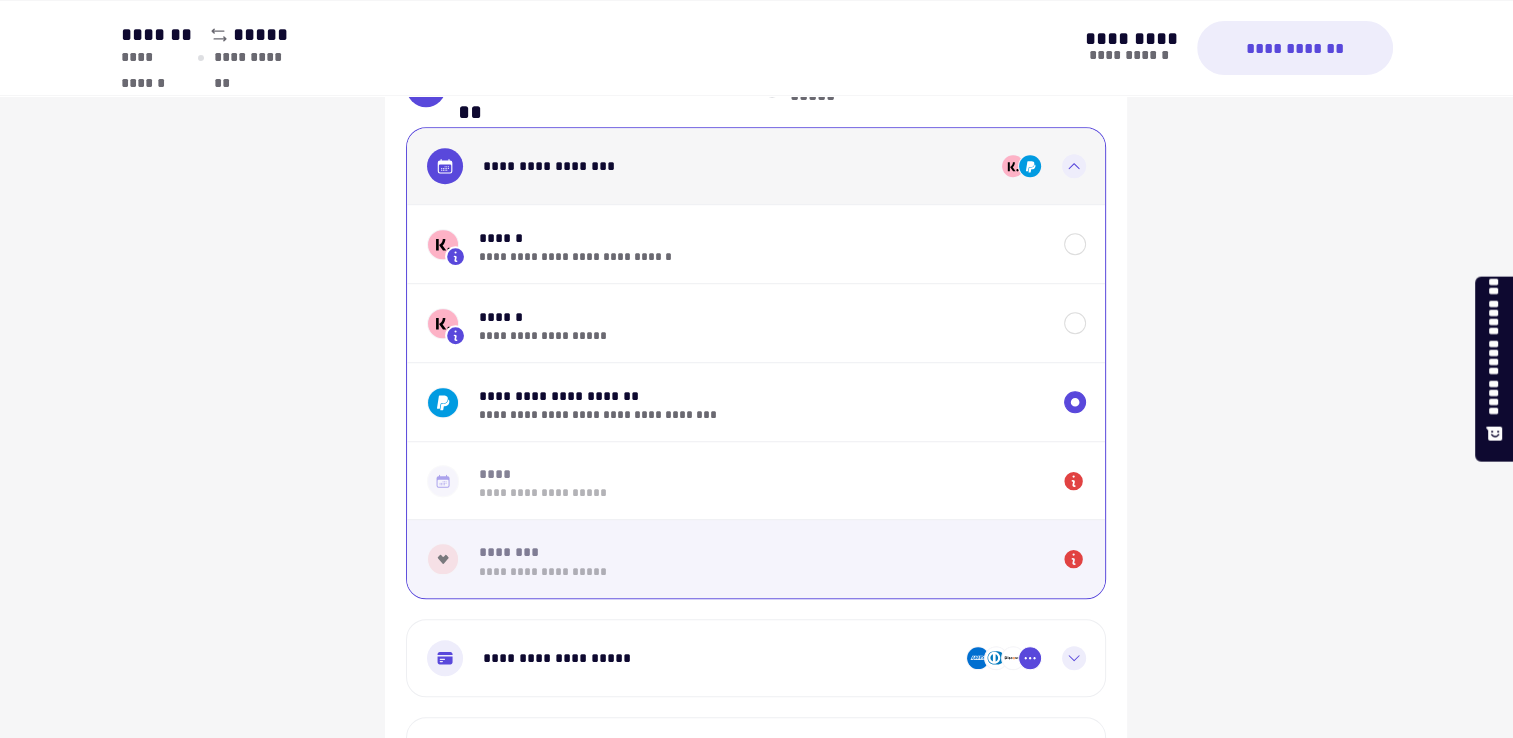click at bounding box center (443, 559) 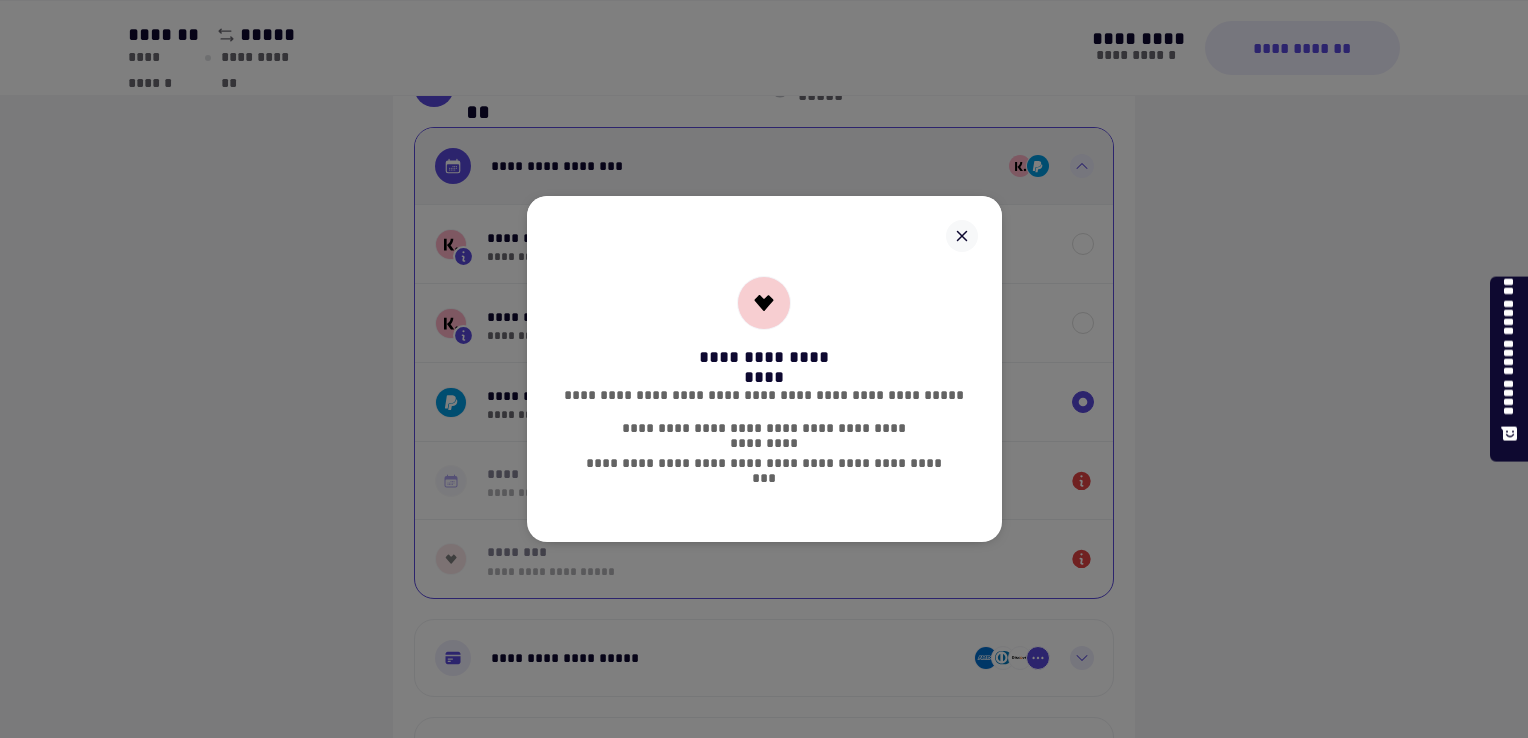 click 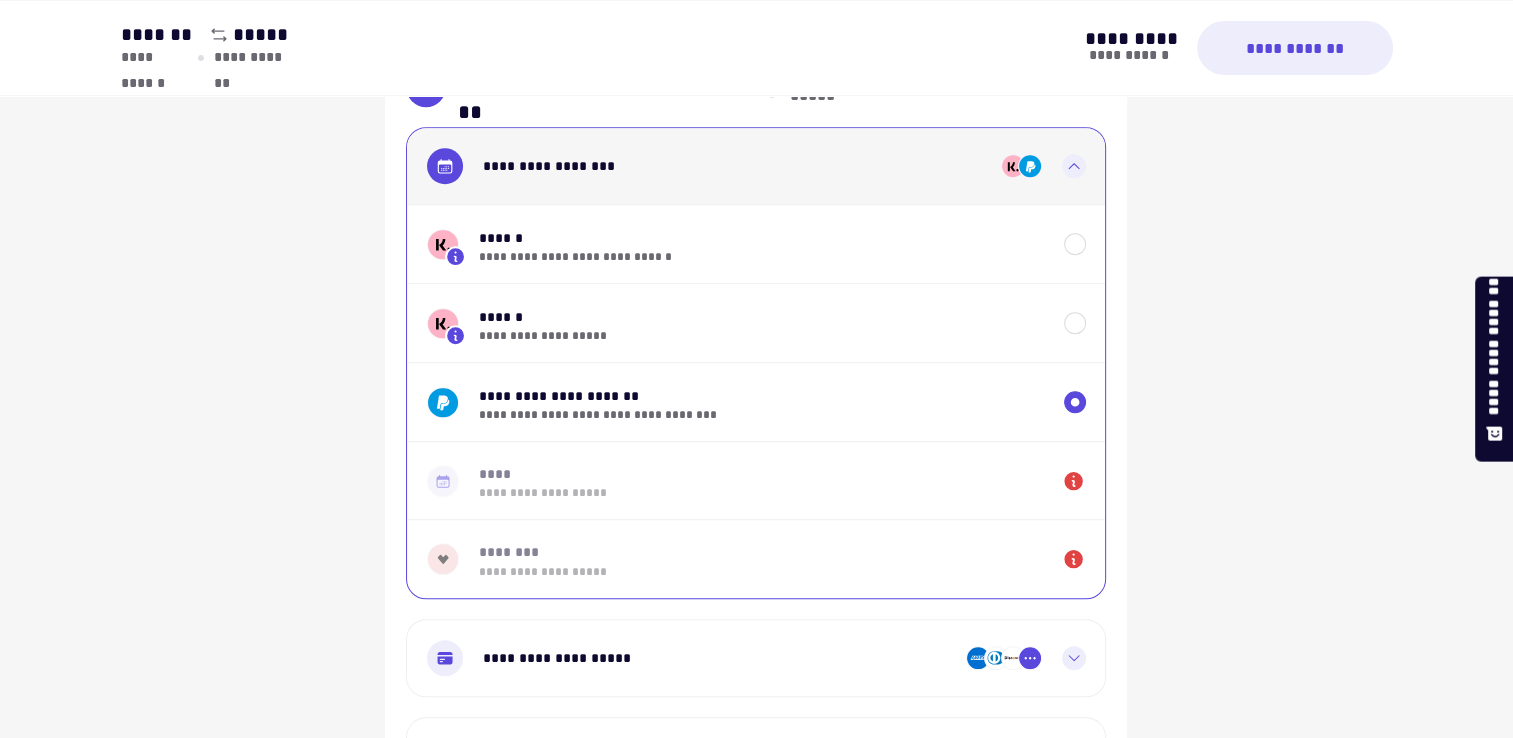 click 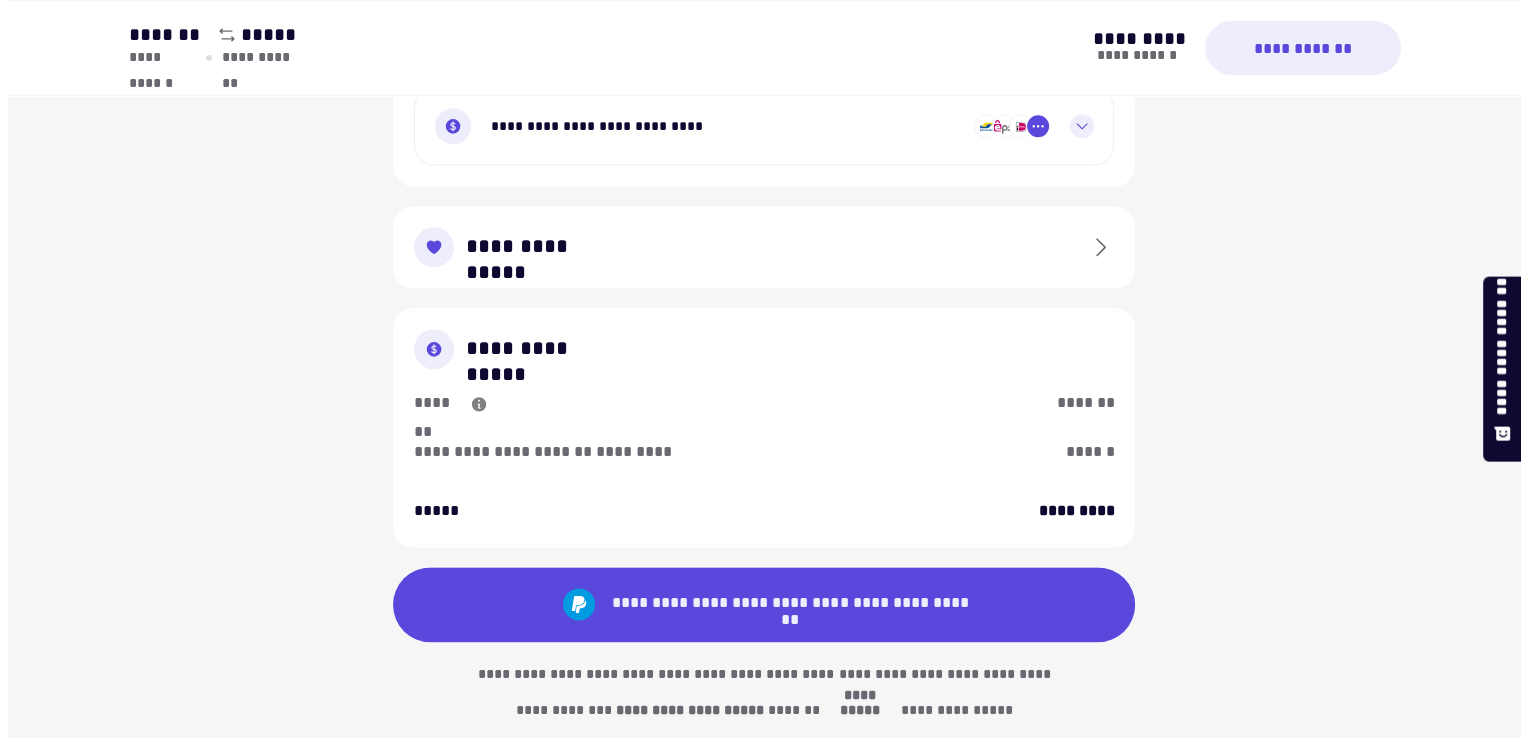 scroll, scrollTop: 2302, scrollLeft: 0, axis: vertical 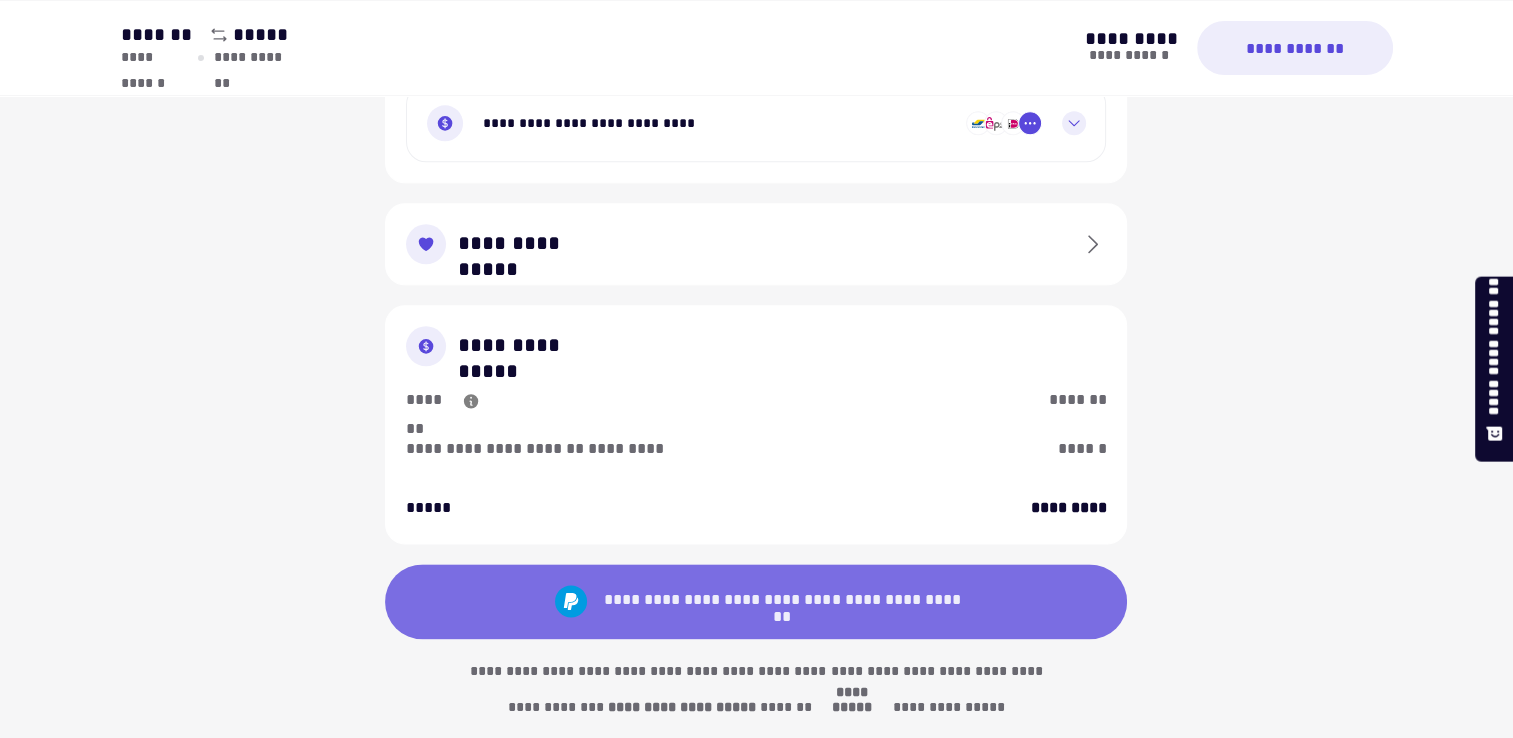 click on "[ADDRESS]" at bounding box center (782, 601) 